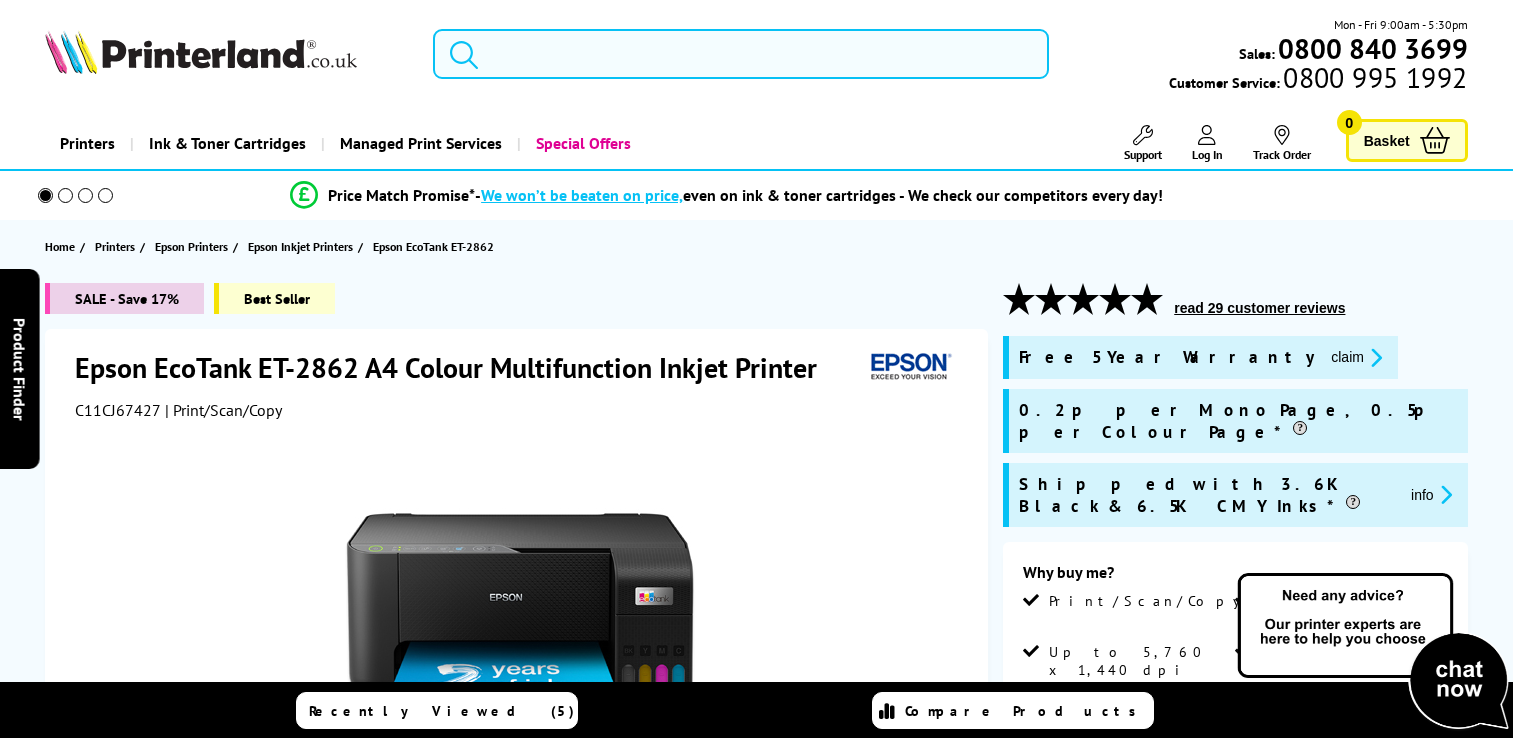scroll, scrollTop: 0, scrollLeft: 0, axis: both 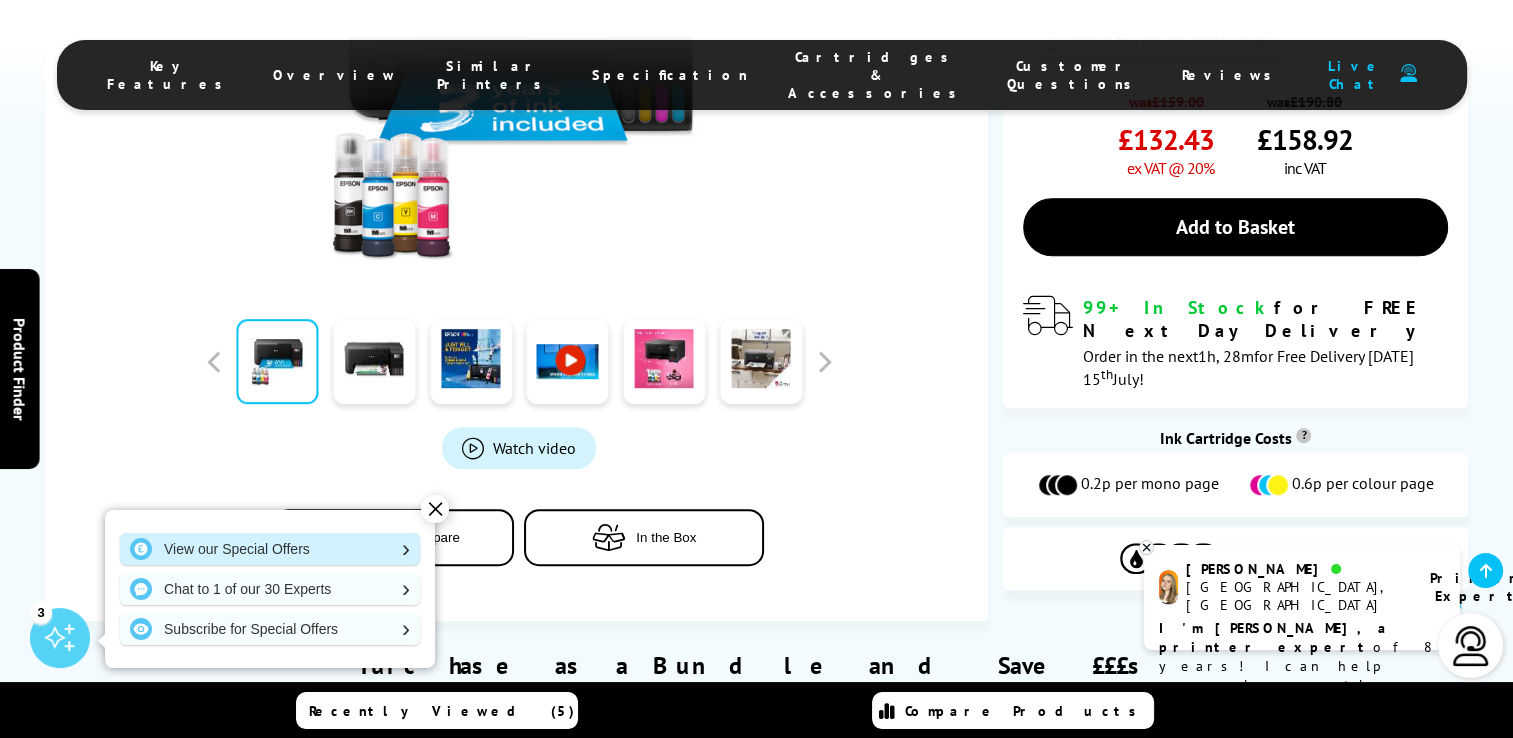 click on "View our Special Offers" at bounding box center (270, 549) 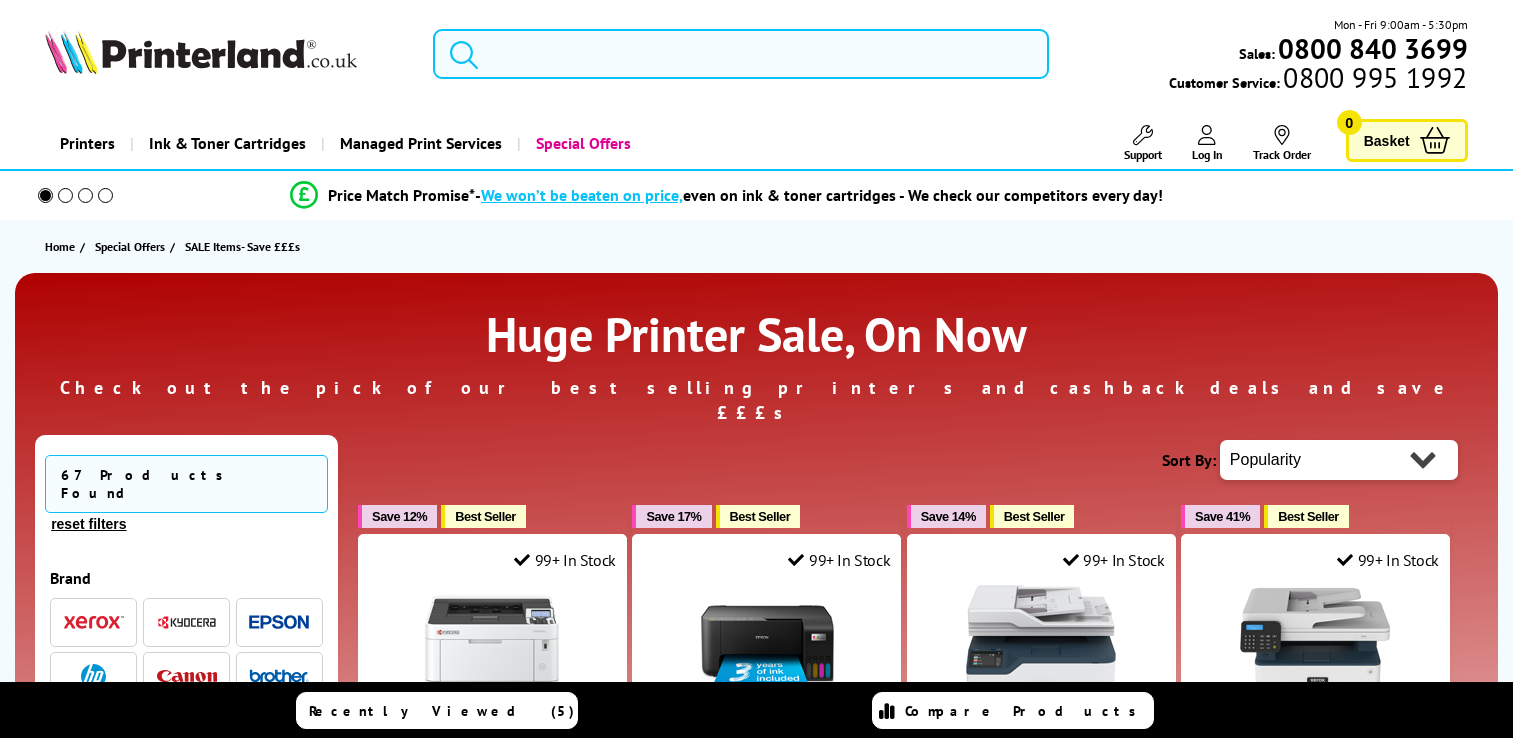 scroll, scrollTop: 0, scrollLeft: 0, axis: both 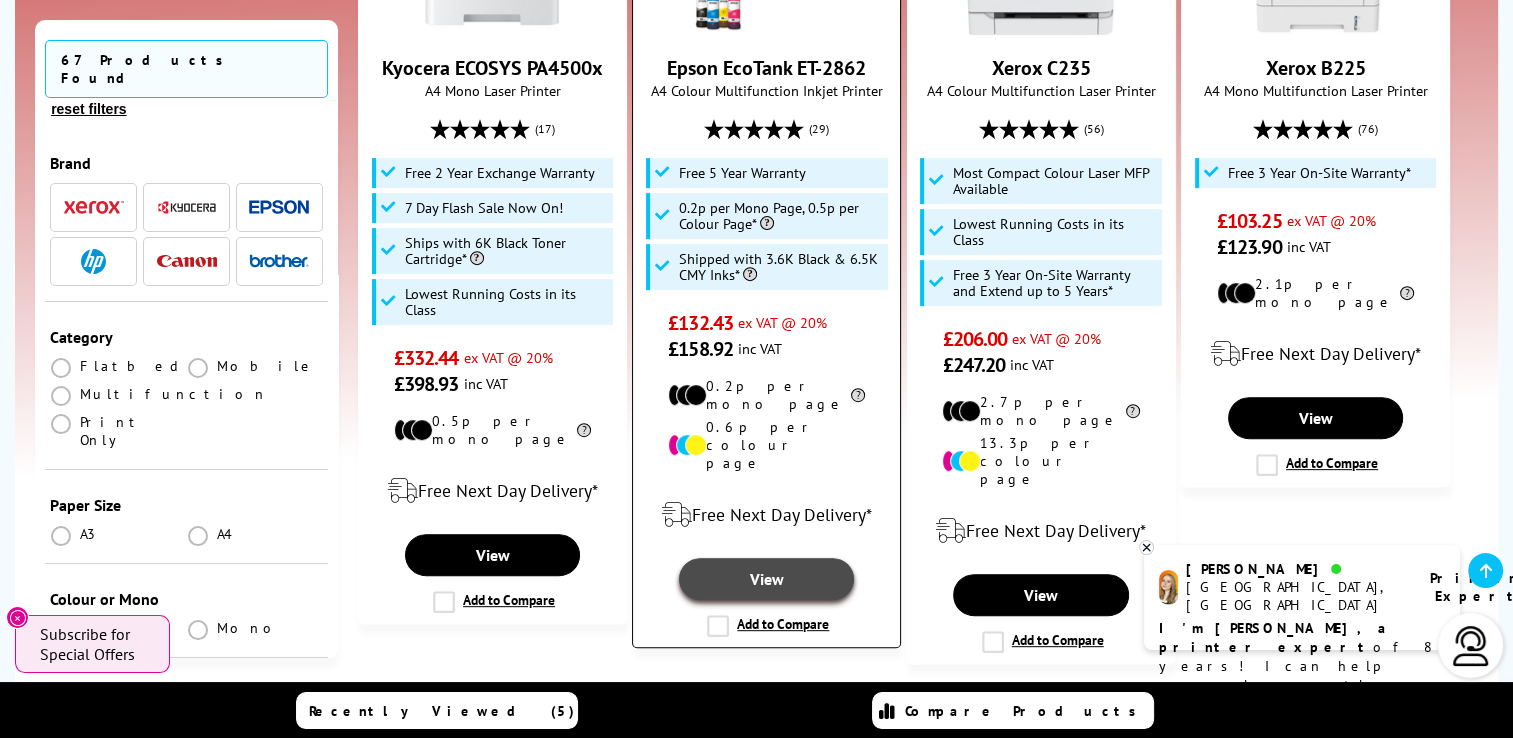 click on "View" at bounding box center (766, 579) 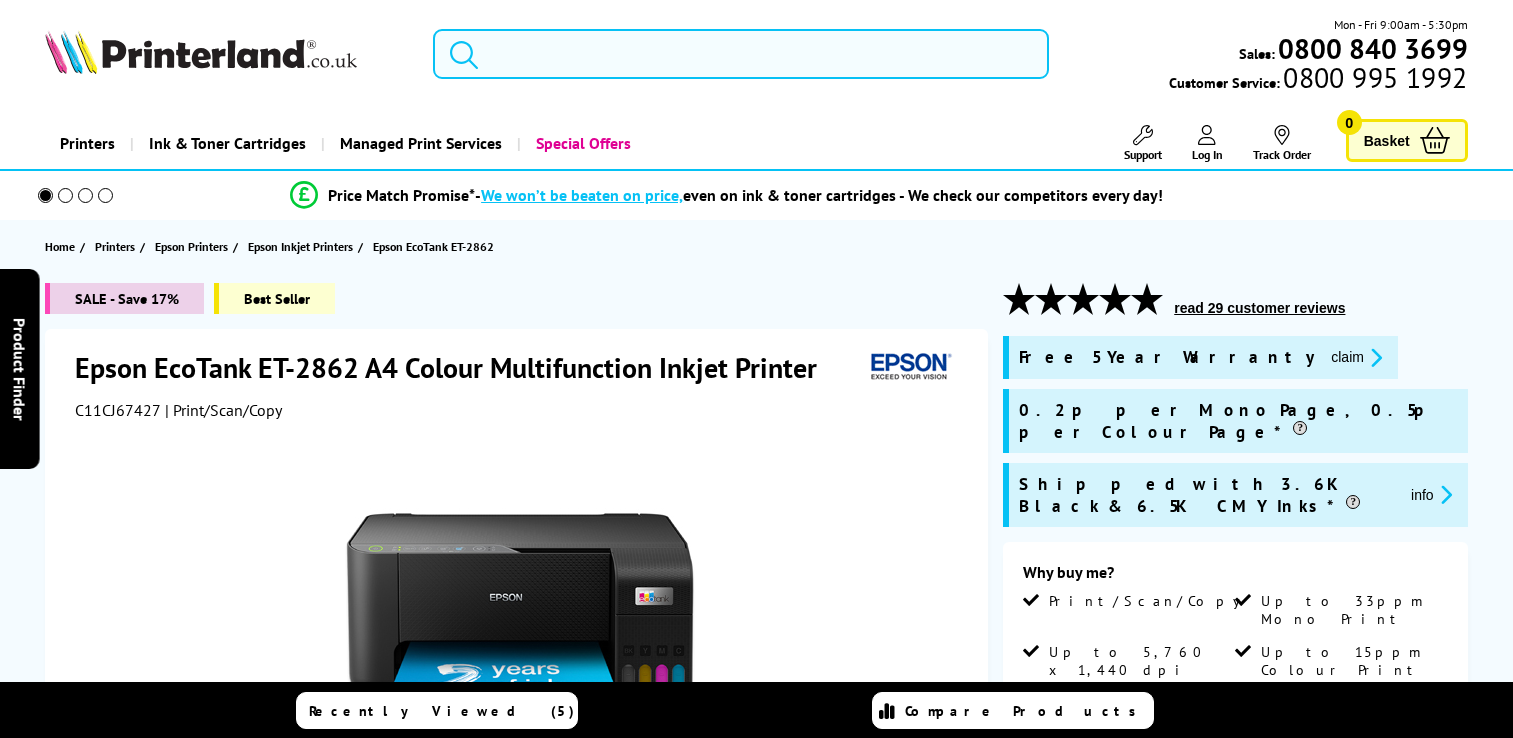 scroll, scrollTop: 0, scrollLeft: 0, axis: both 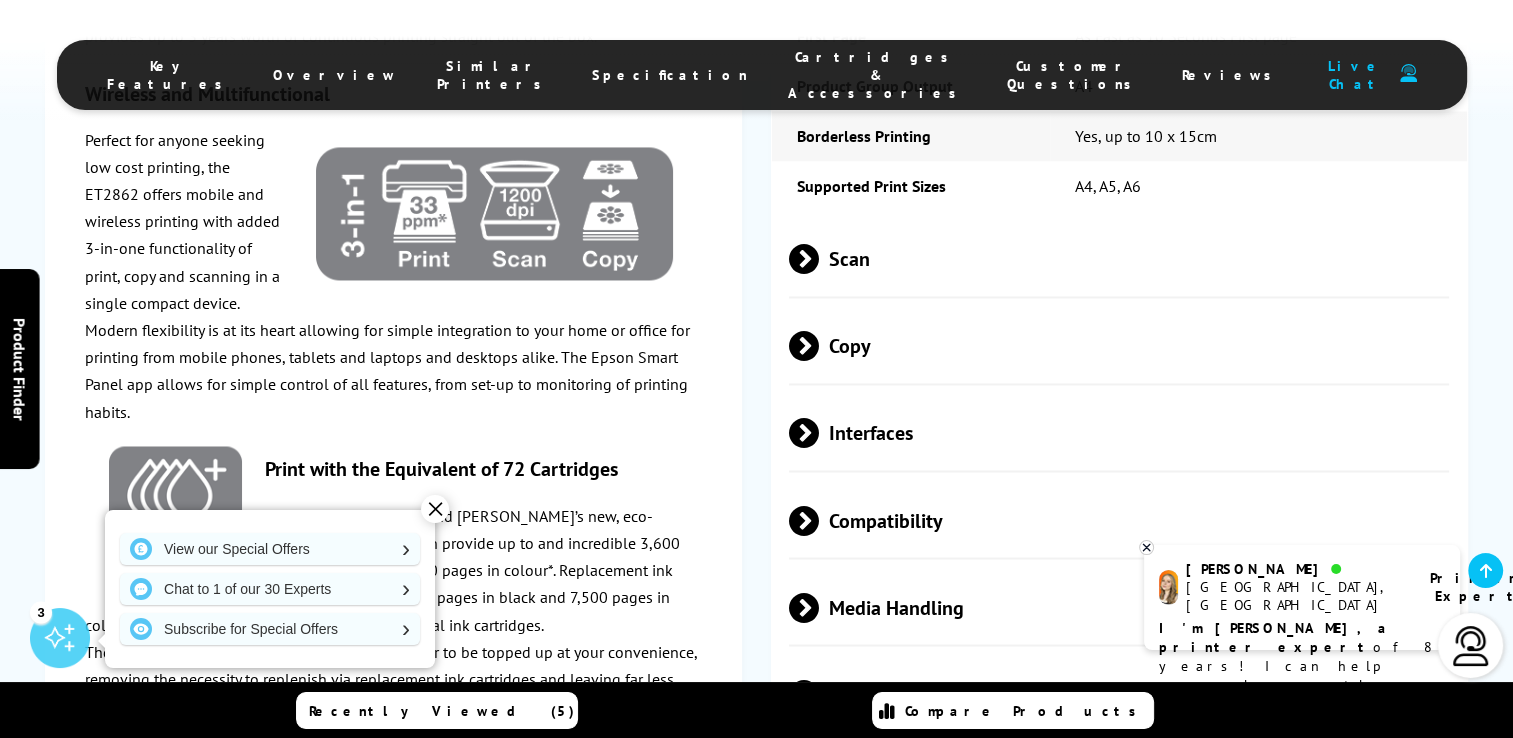 click on "Printer Expert" at bounding box center (1466, 587) 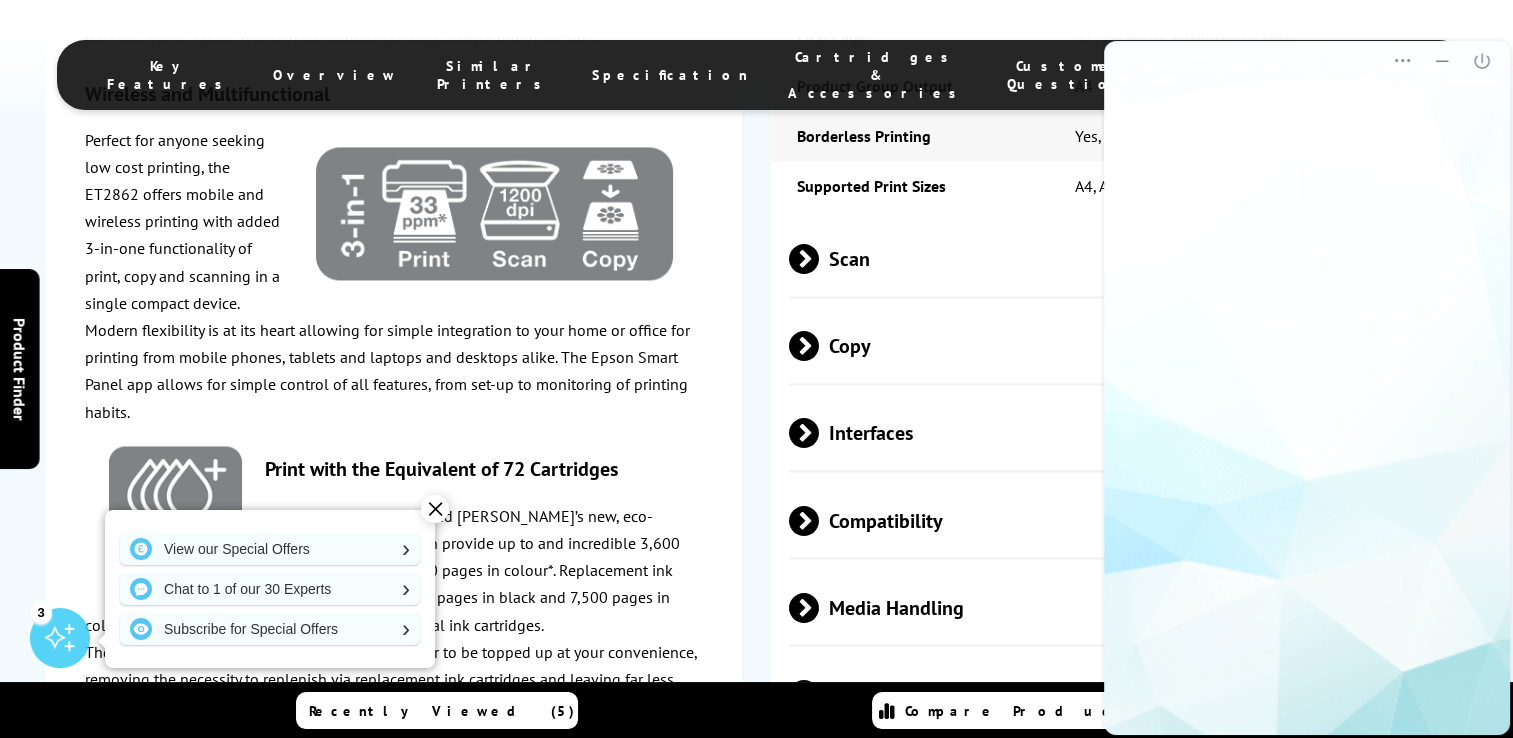 scroll, scrollTop: 0, scrollLeft: 0, axis: both 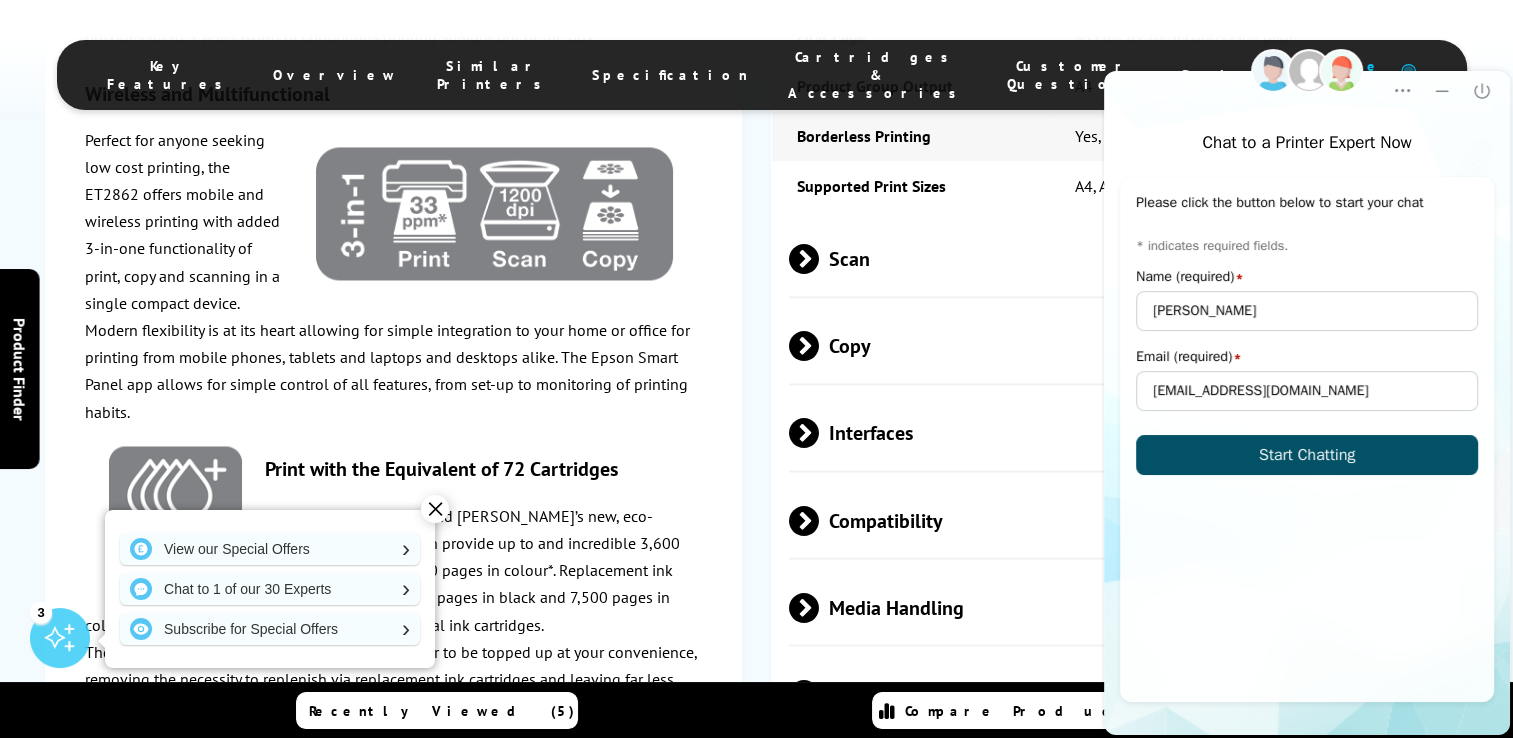 click on "Start Chatting" at bounding box center [1307, 455] 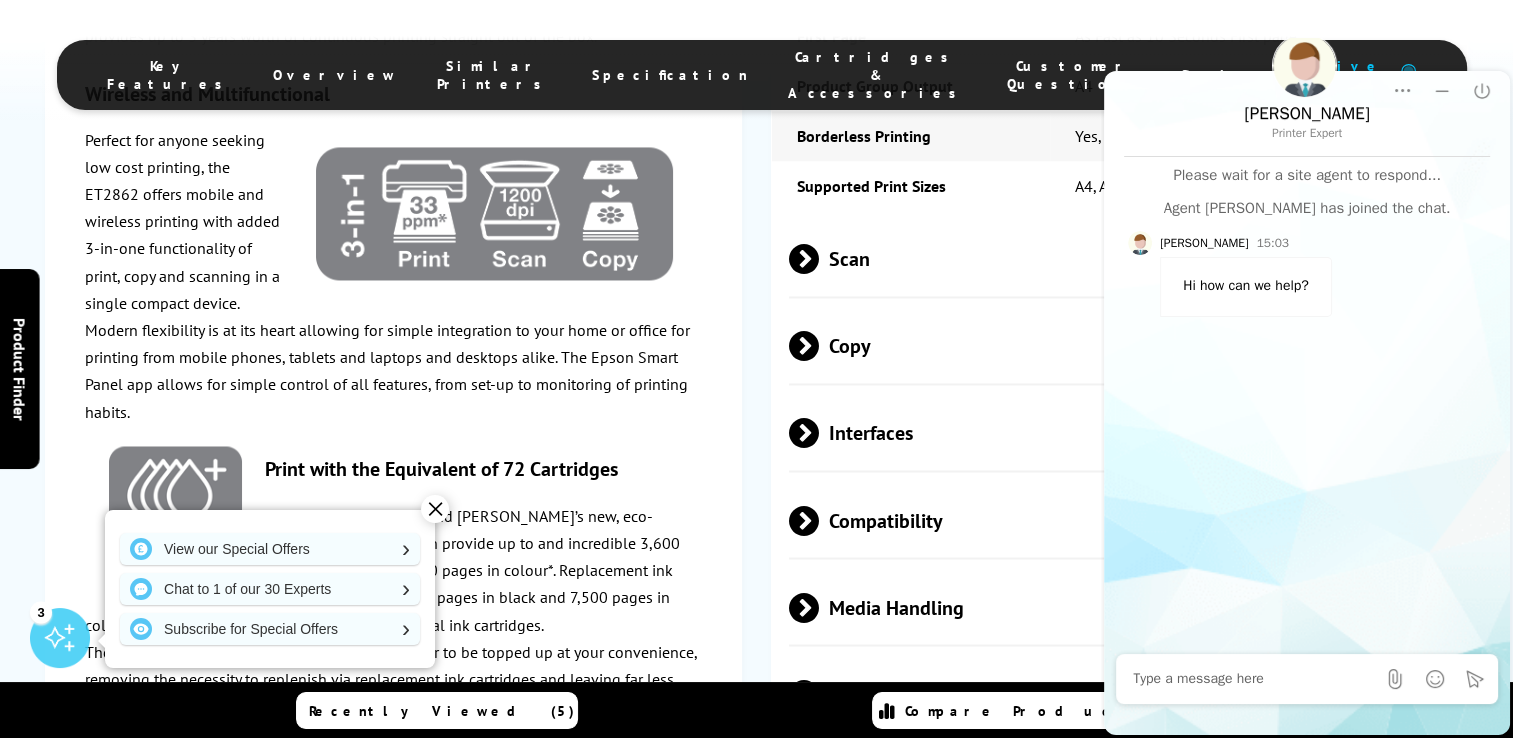click on "Richard 15:03 Hi how can we help?" at bounding box center [1307, 274] 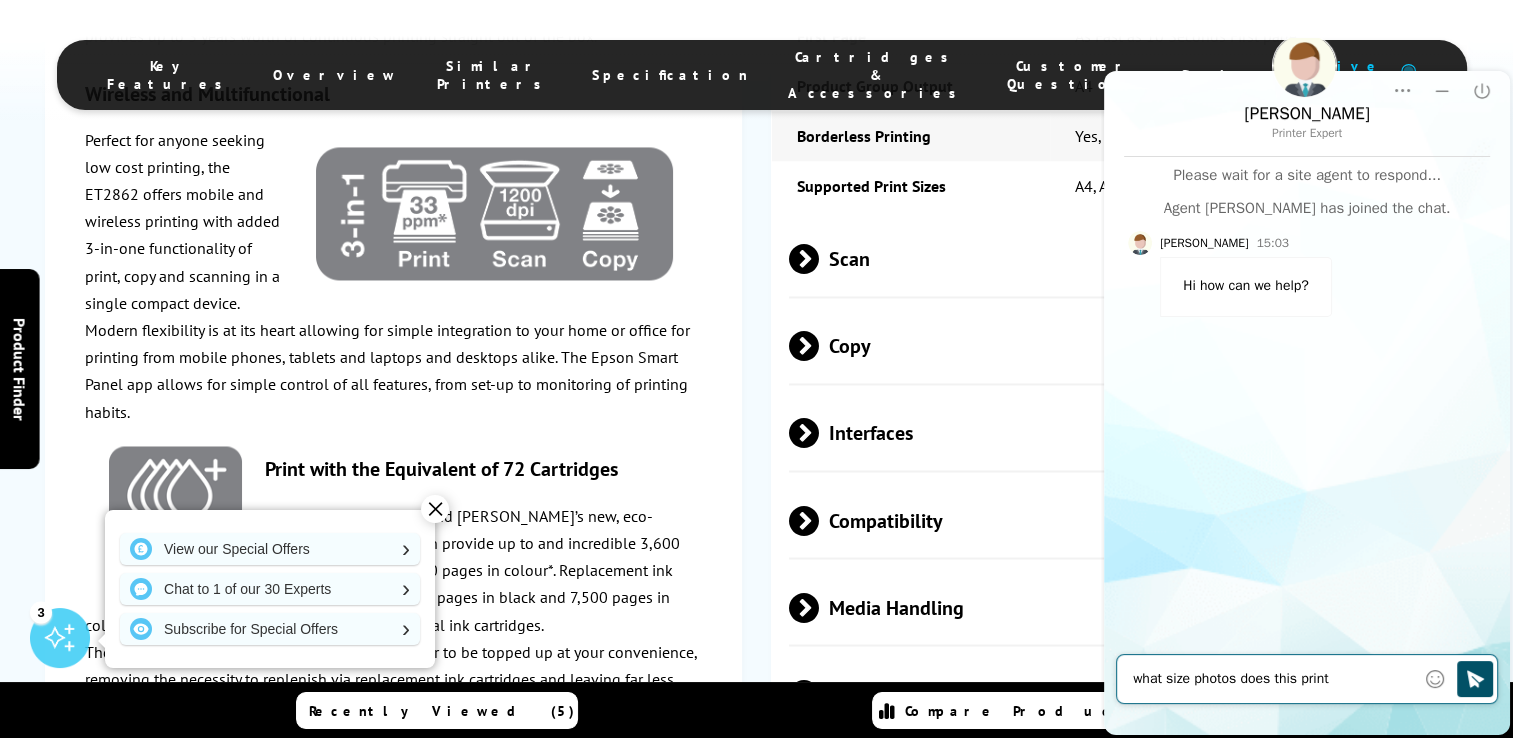 type on "what size photos does this print" 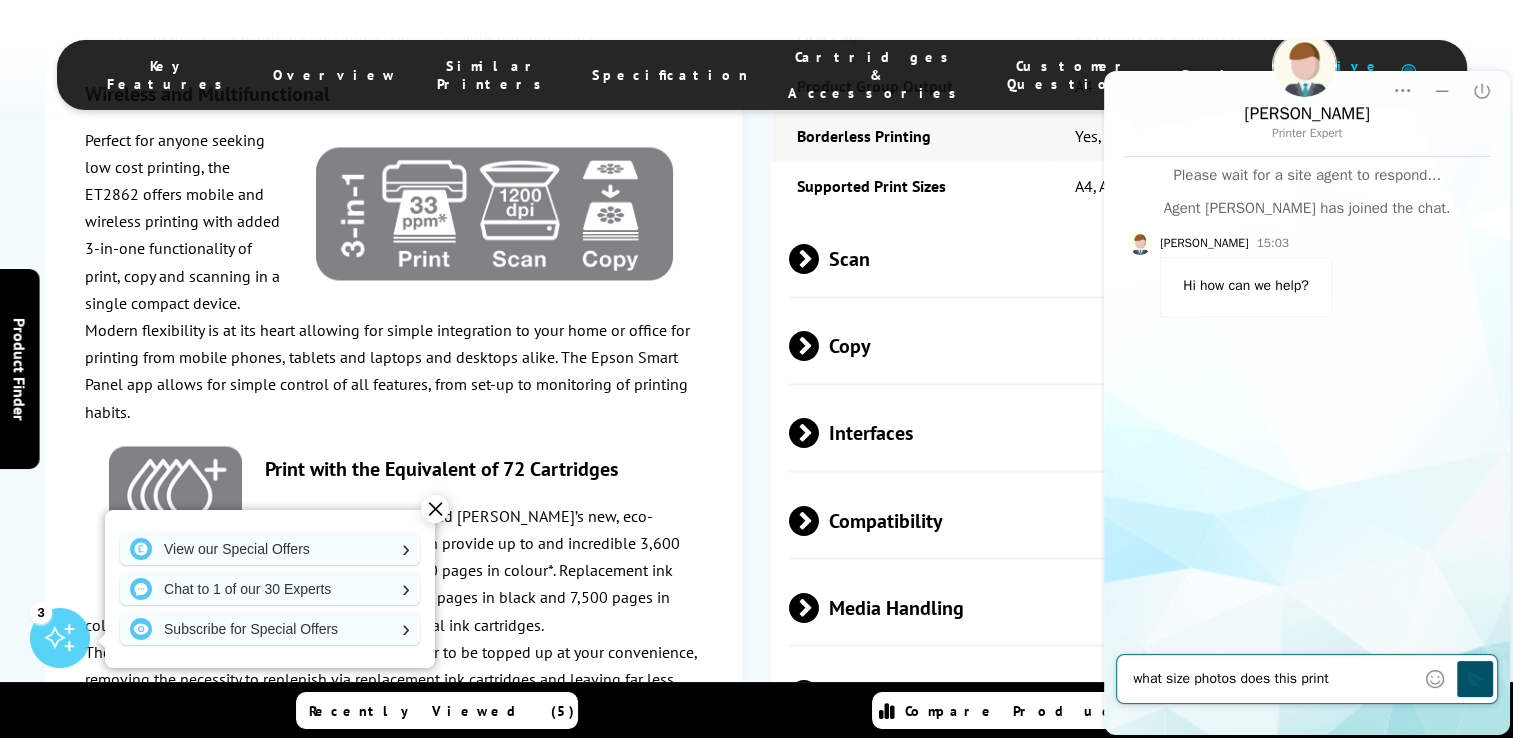 click 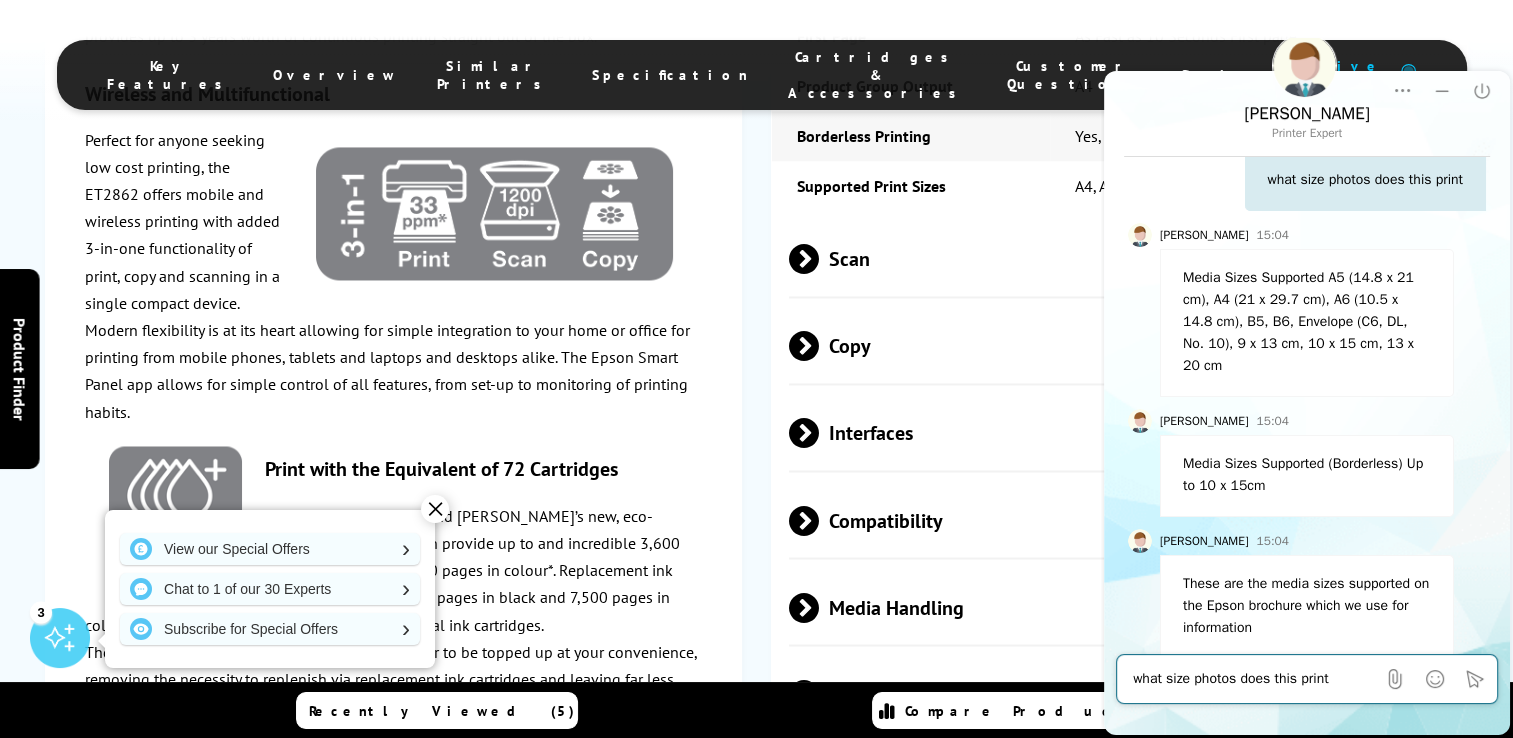 scroll, scrollTop: 201, scrollLeft: 0, axis: vertical 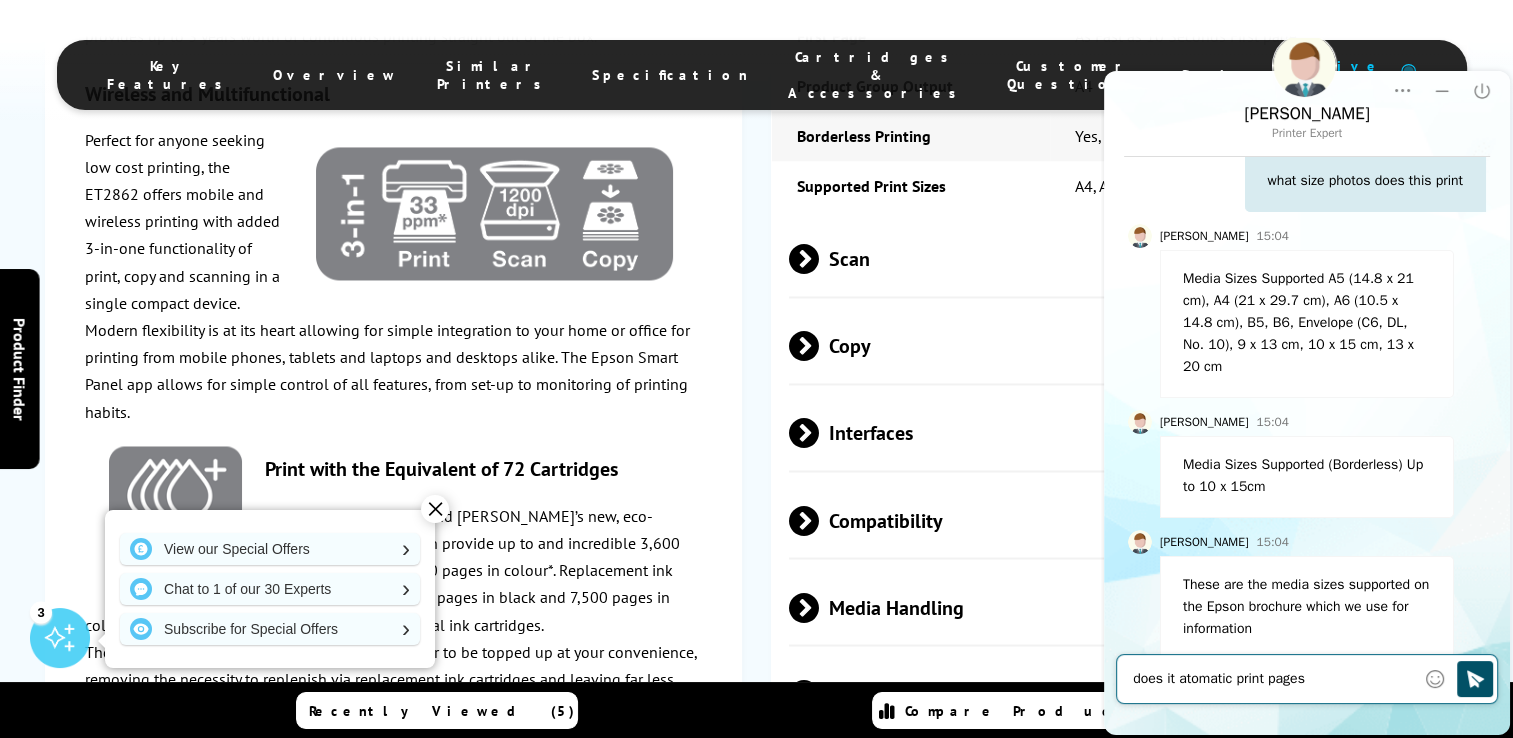 type on "does it atomatic print pages" 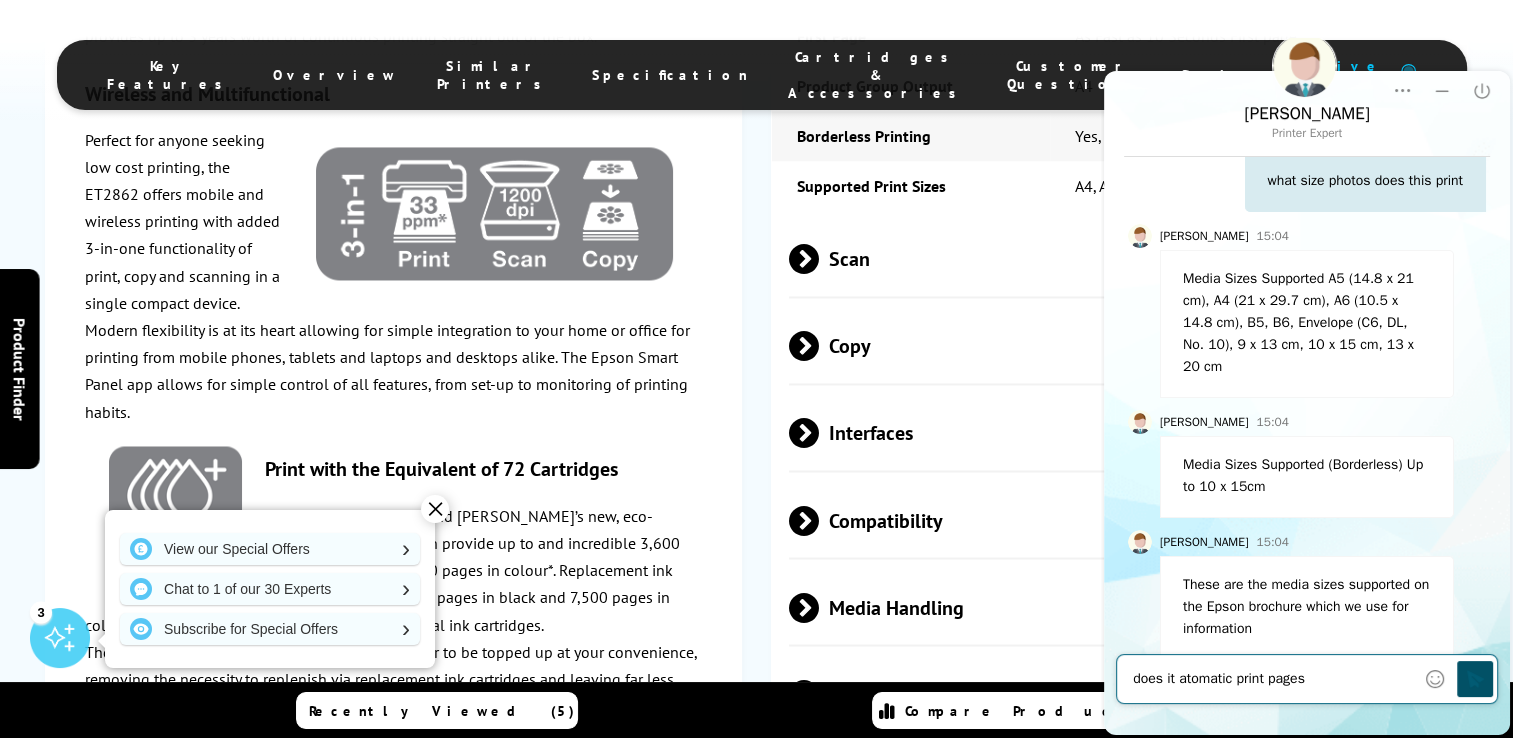 click 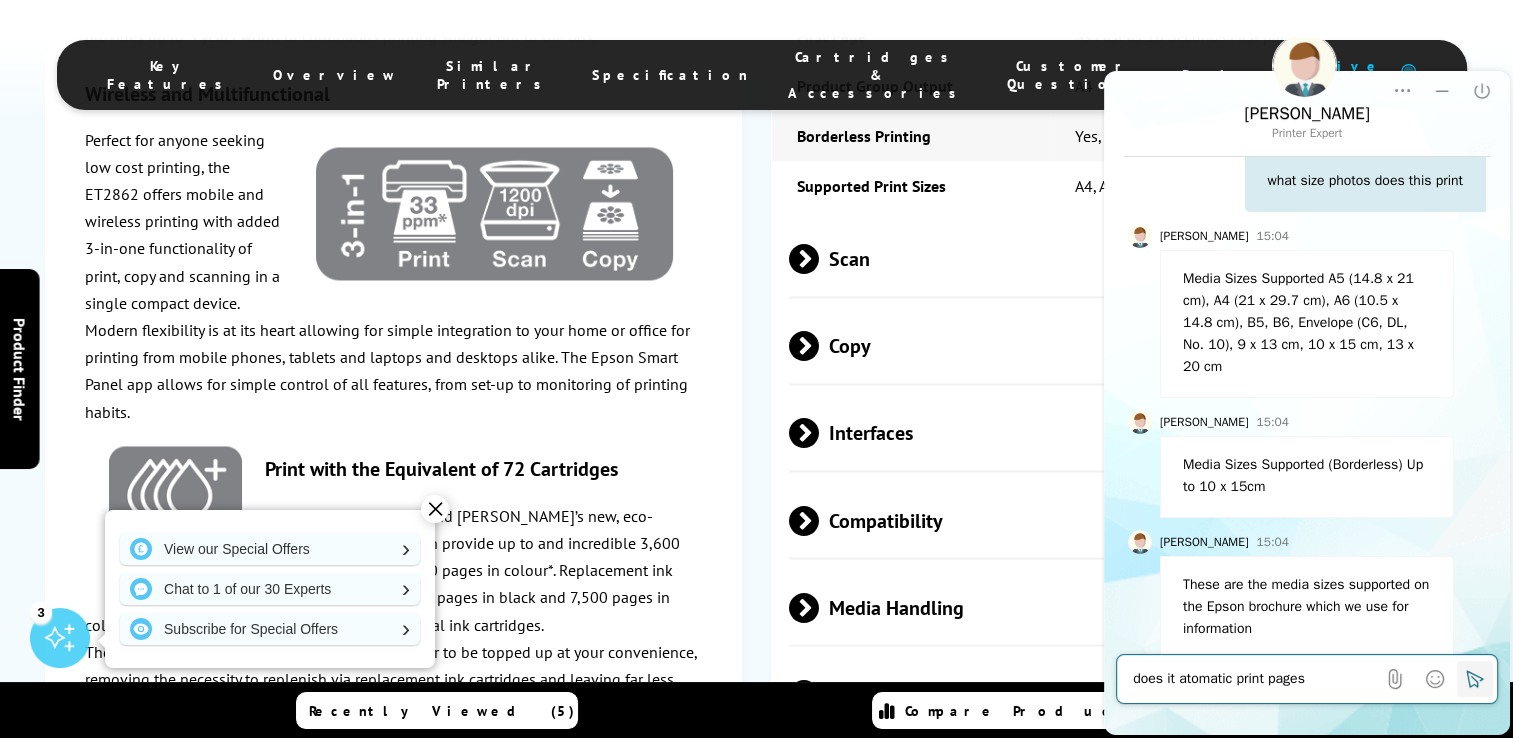scroll, scrollTop: 298, scrollLeft: 0, axis: vertical 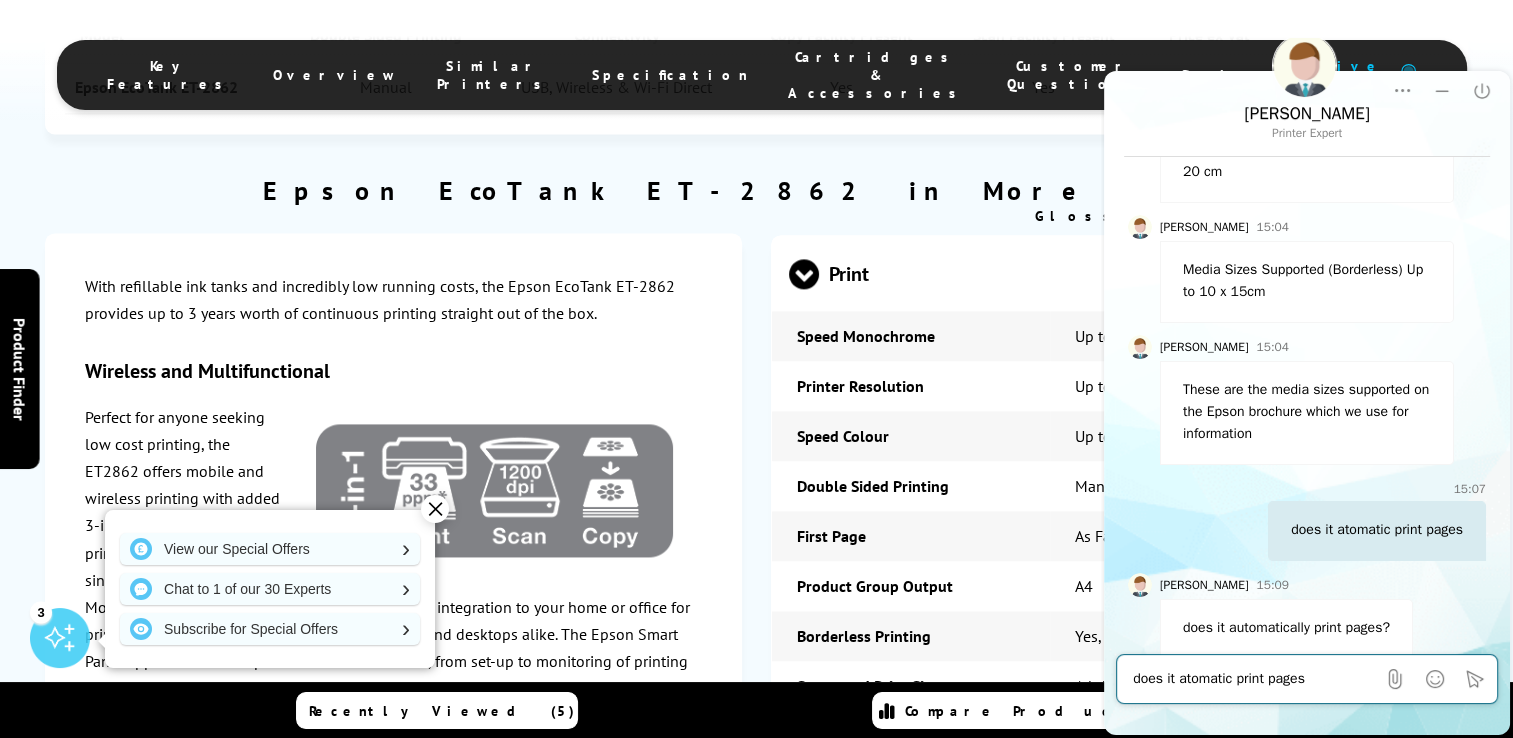 click on "does it atomatic print pages" at bounding box center (1254, 679) 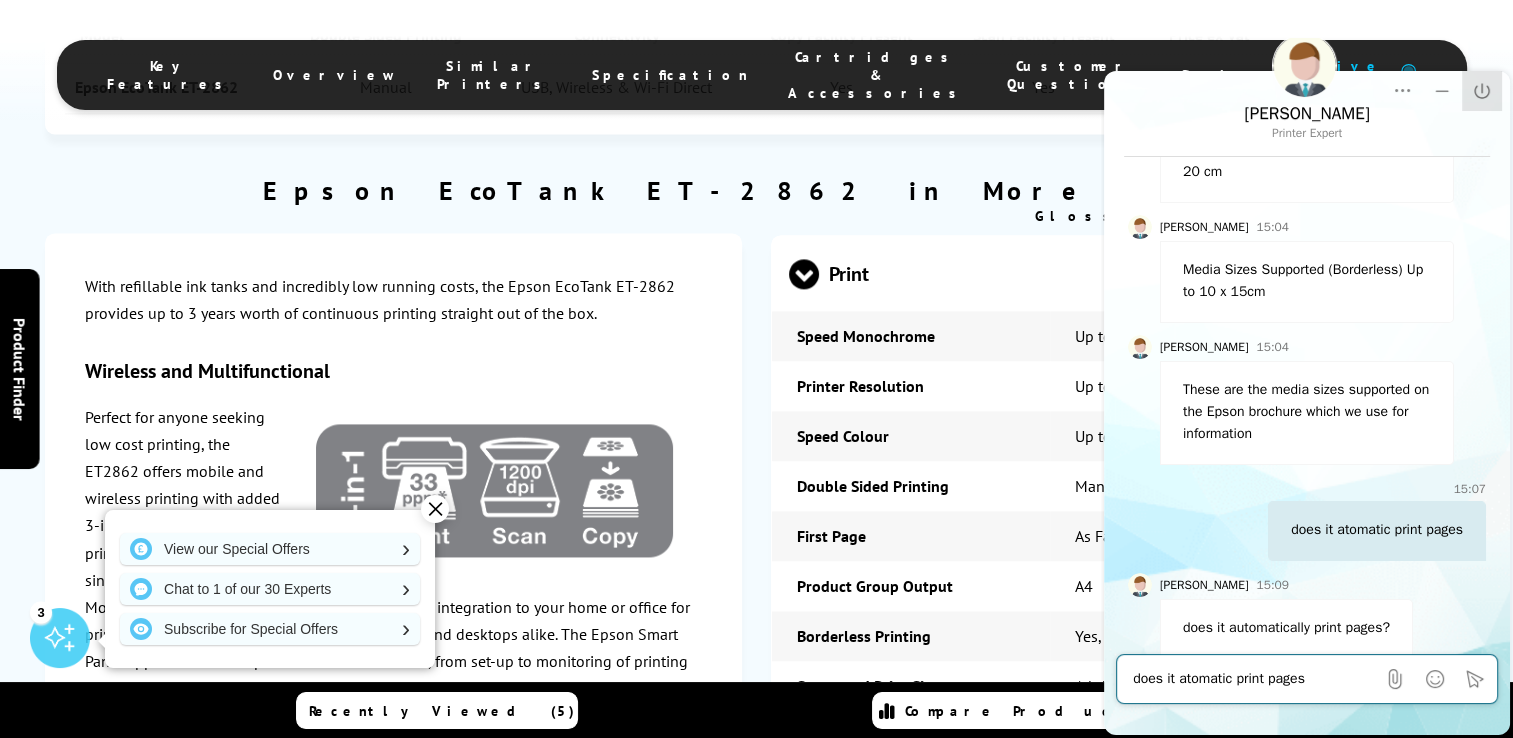 click 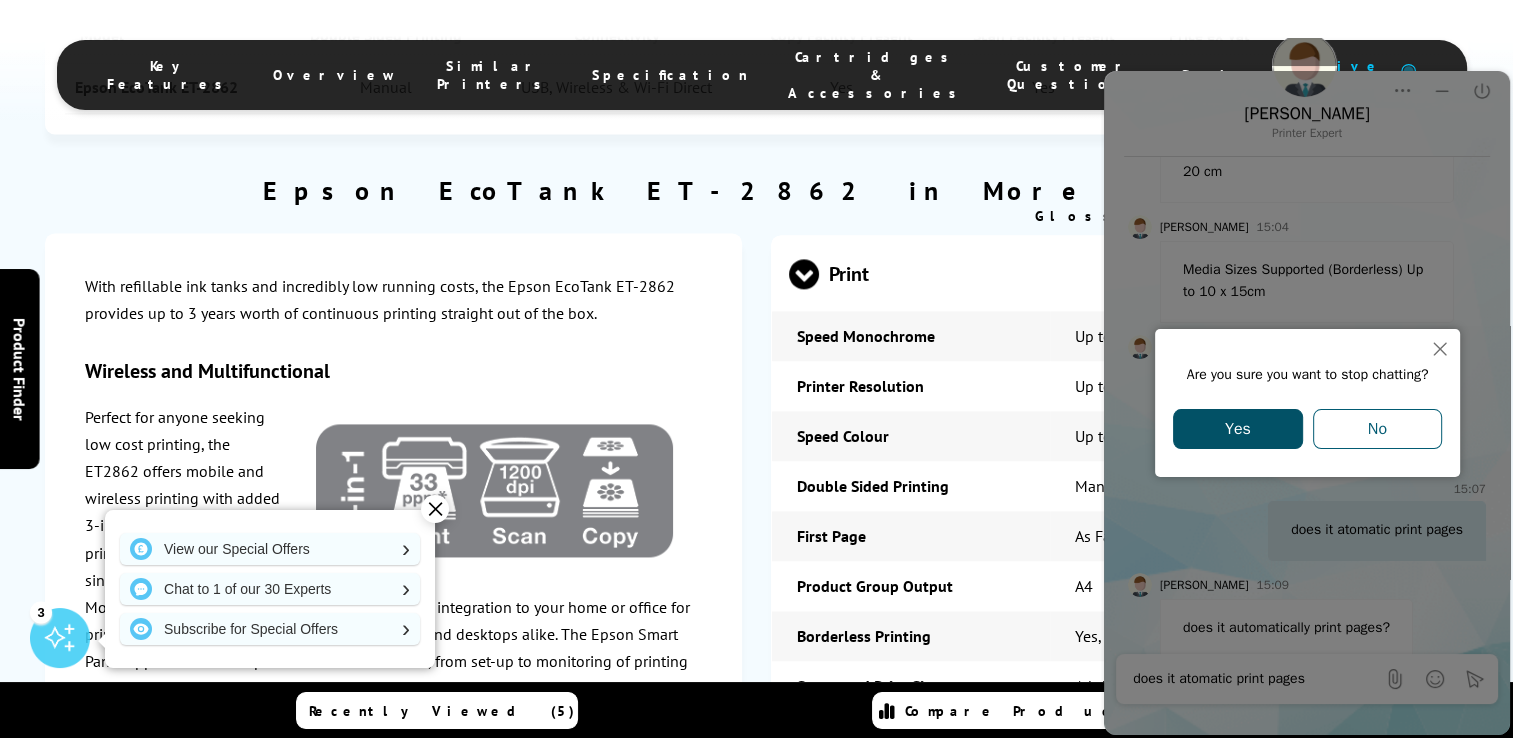 click on "Yes" at bounding box center (1238, 429) 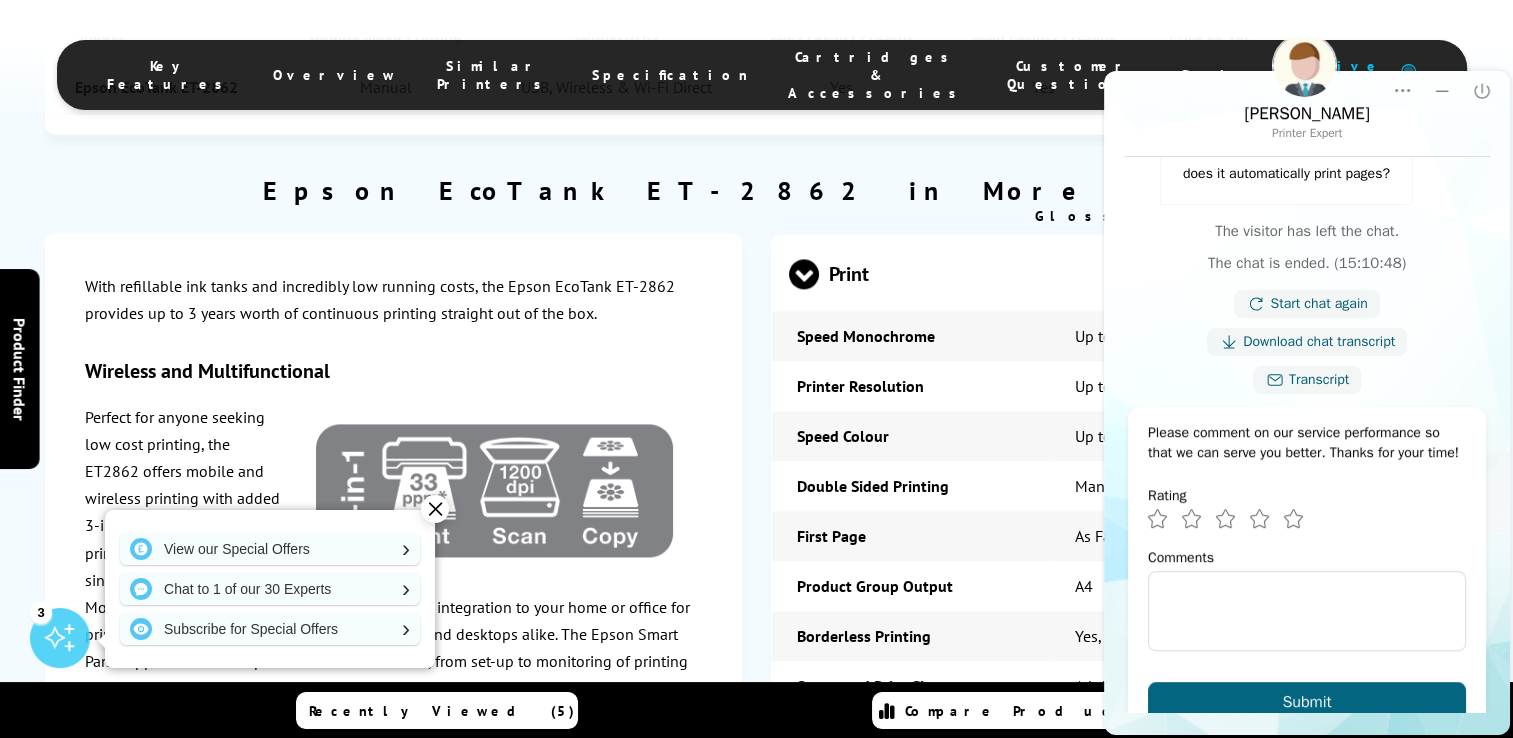 scroll, scrollTop: 887, scrollLeft: 0, axis: vertical 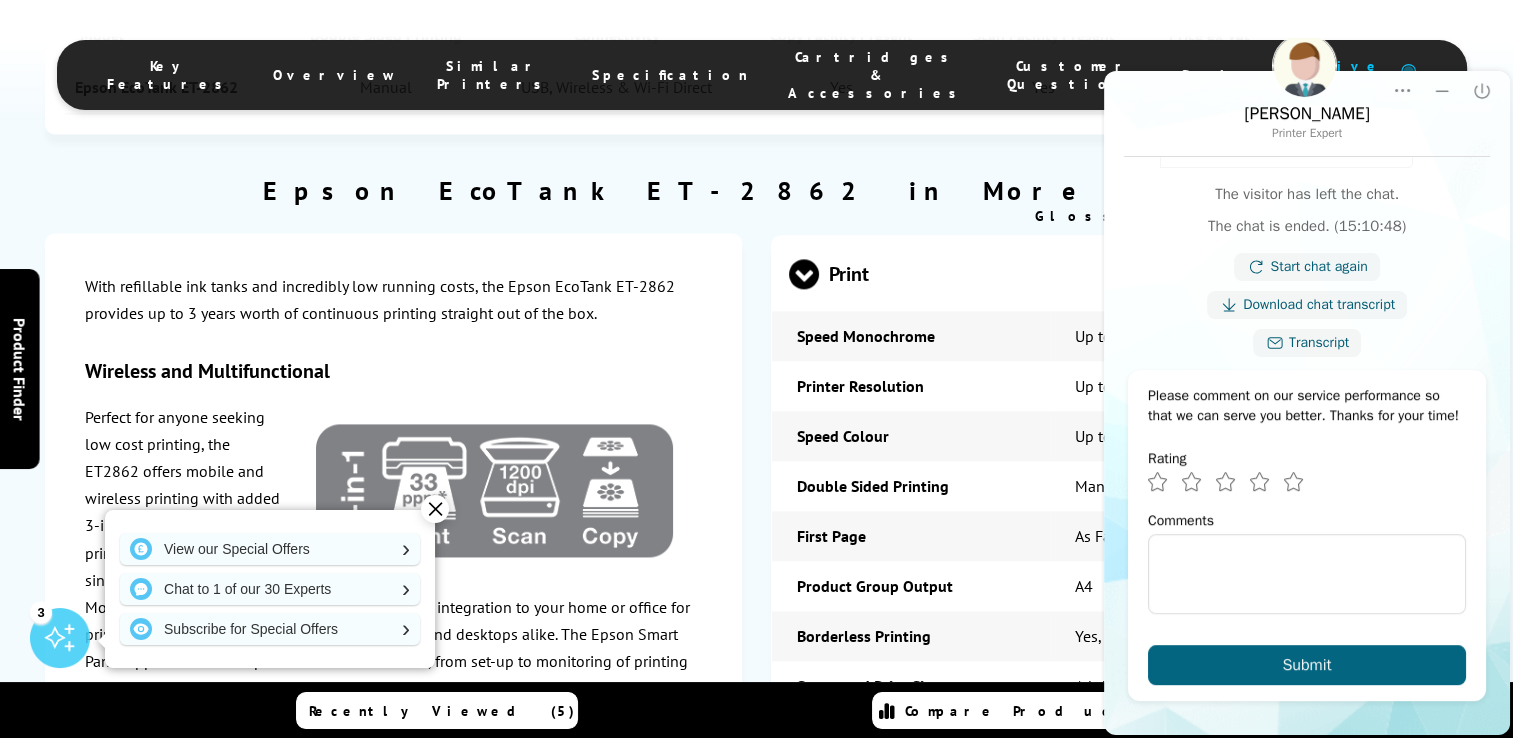 click on "Copy" at bounding box center (1119, 845) 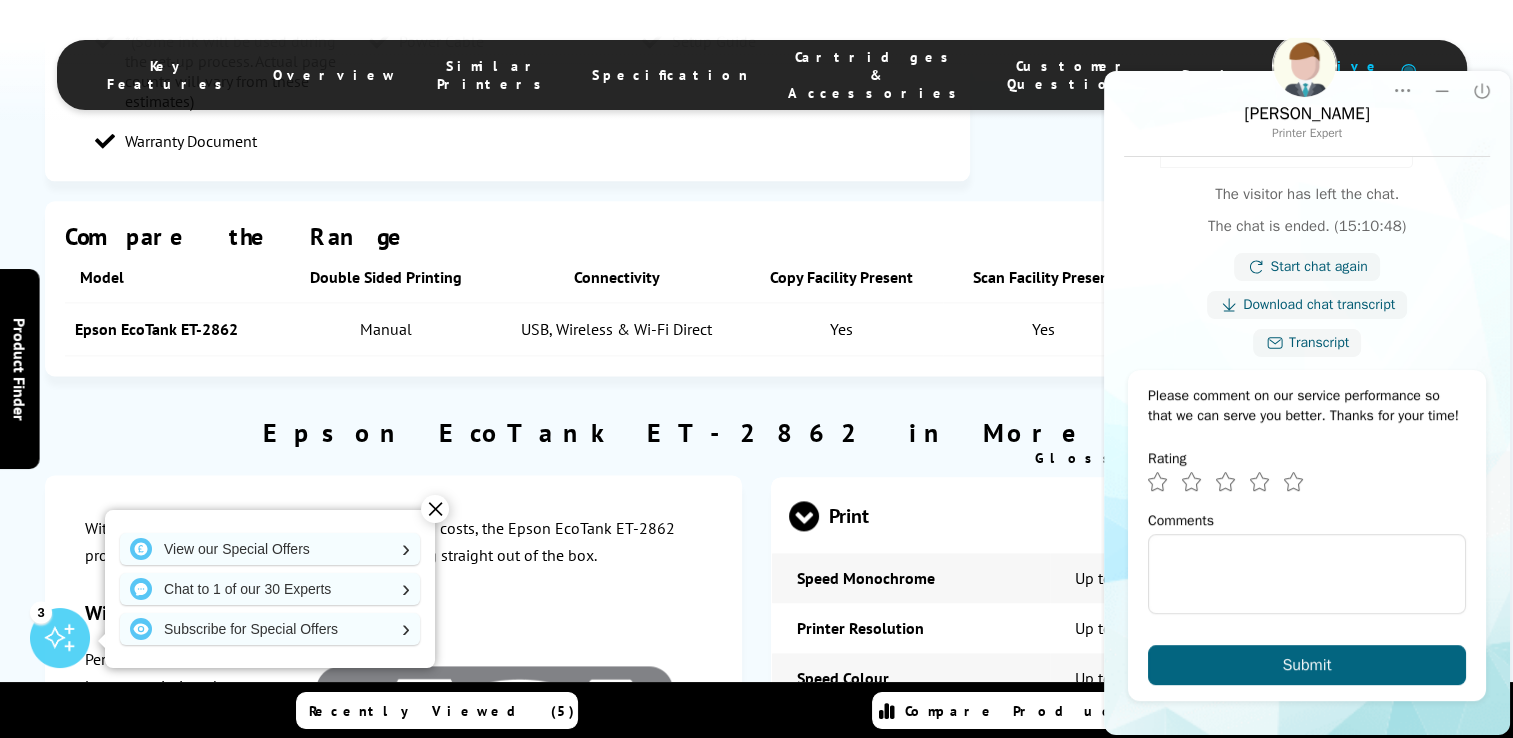 scroll, scrollTop: 2591, scrollLeft: 0, axis: vertical 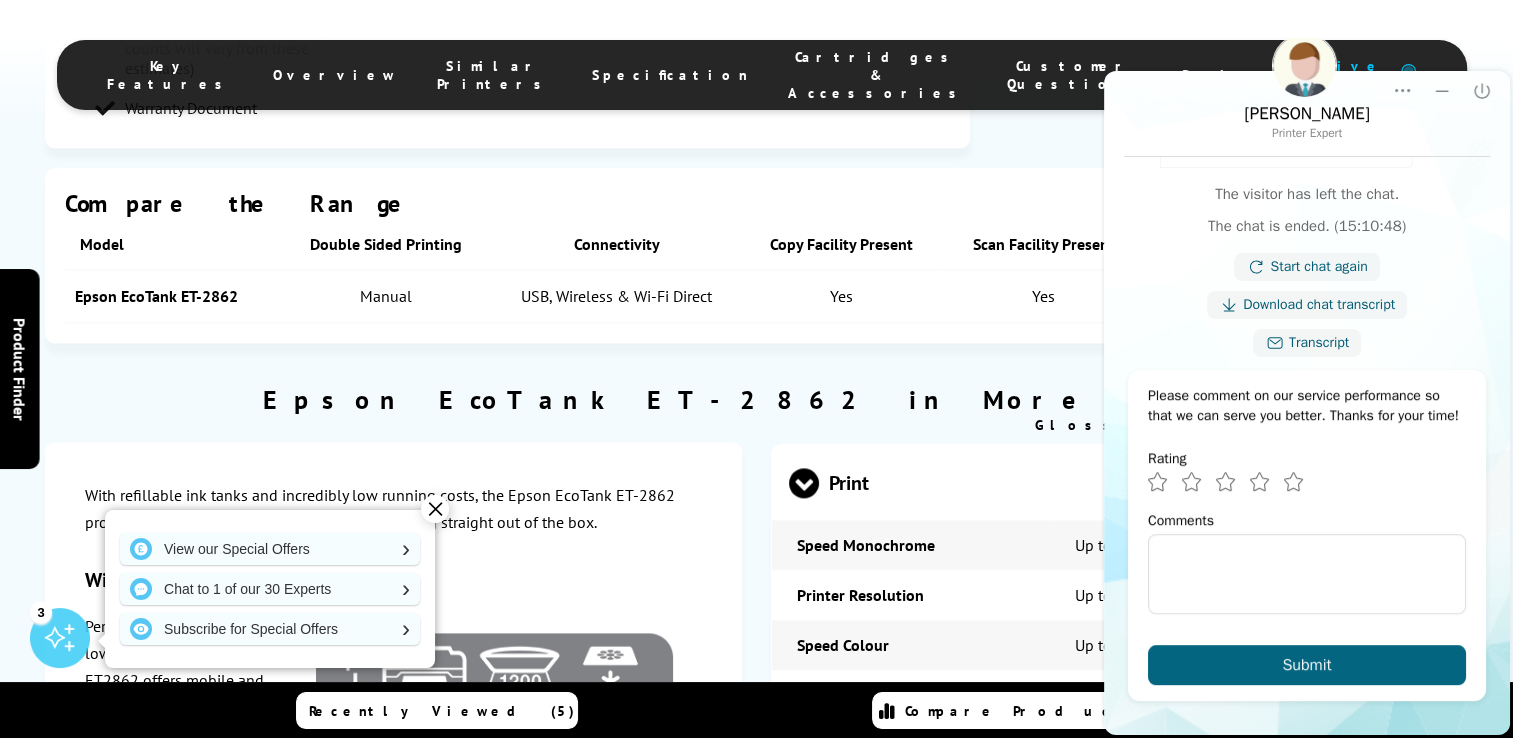 click on "Double Sided Printing" at bounding box center [911, 695] 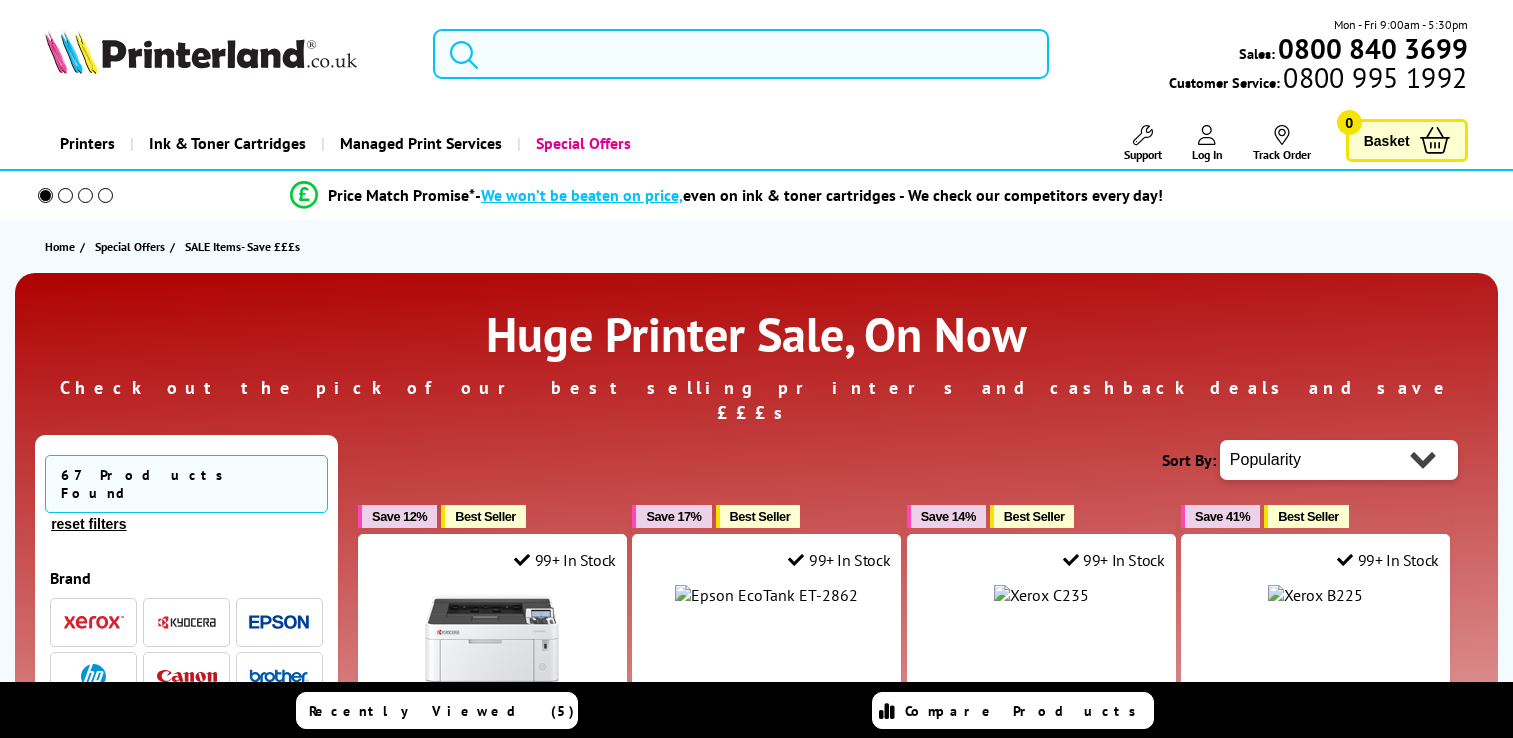 scroll, scrollTop: 700, scrollLeft: 0, axis: vertical 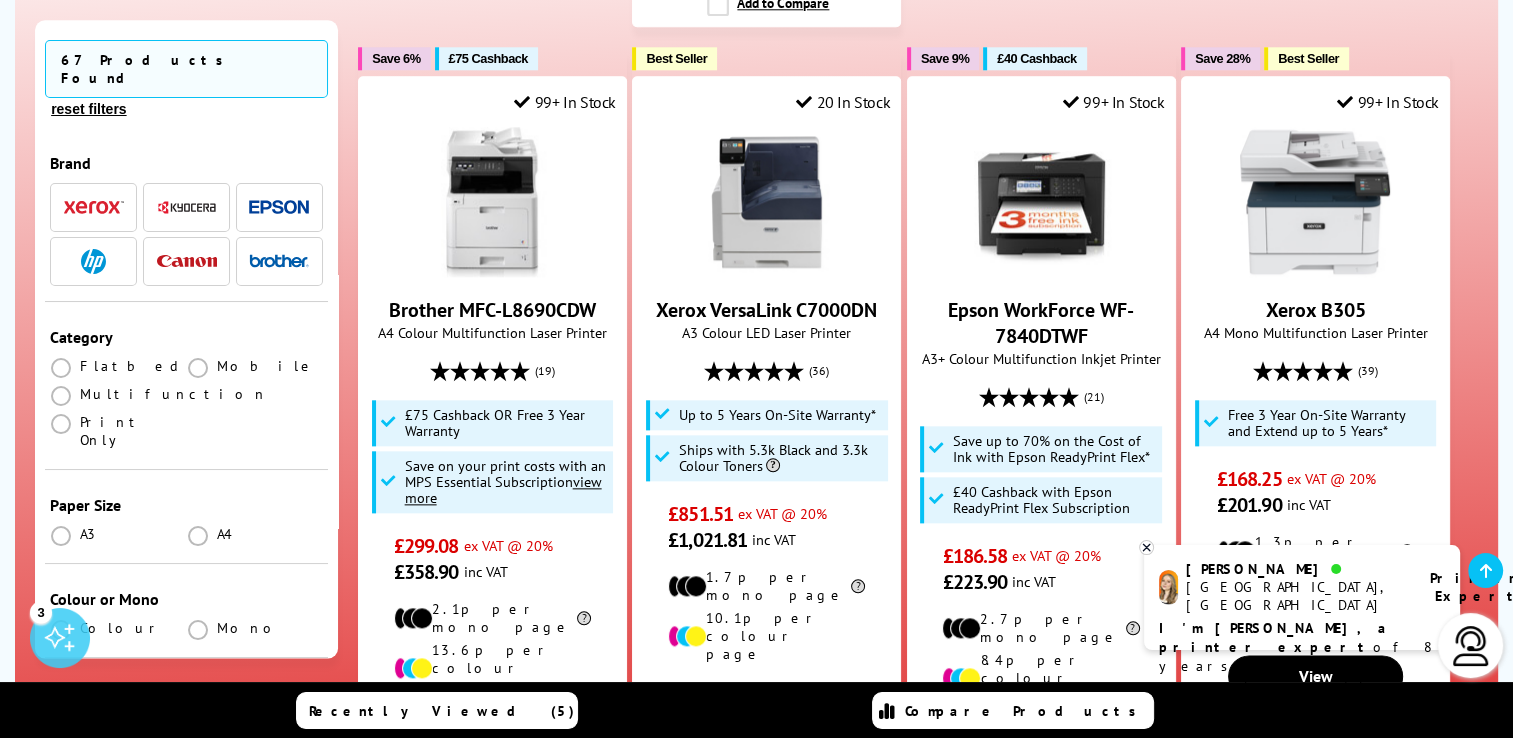 click at bounding box center (187, 261) 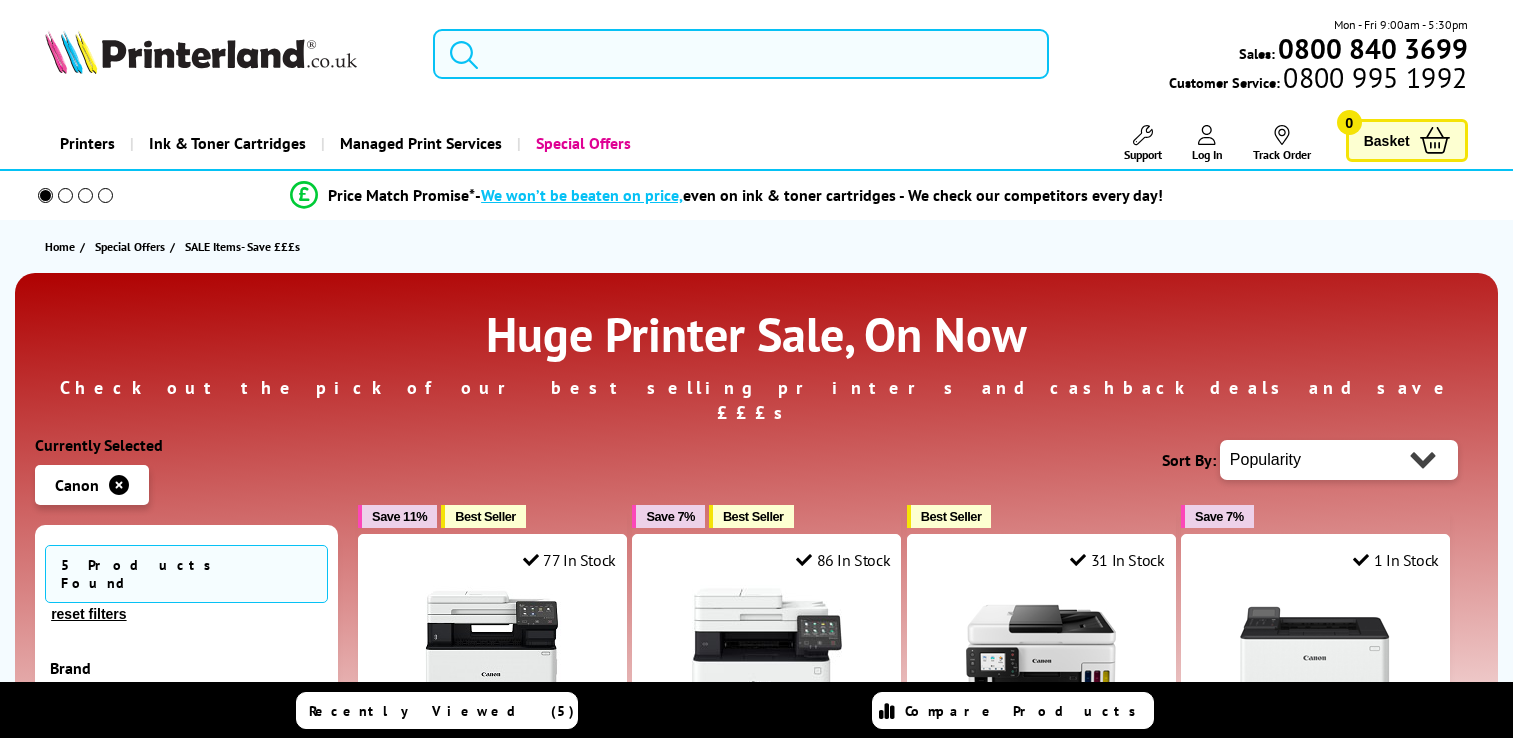 scroll, scrollTop: 0, scrollLeft: 0, axis: both 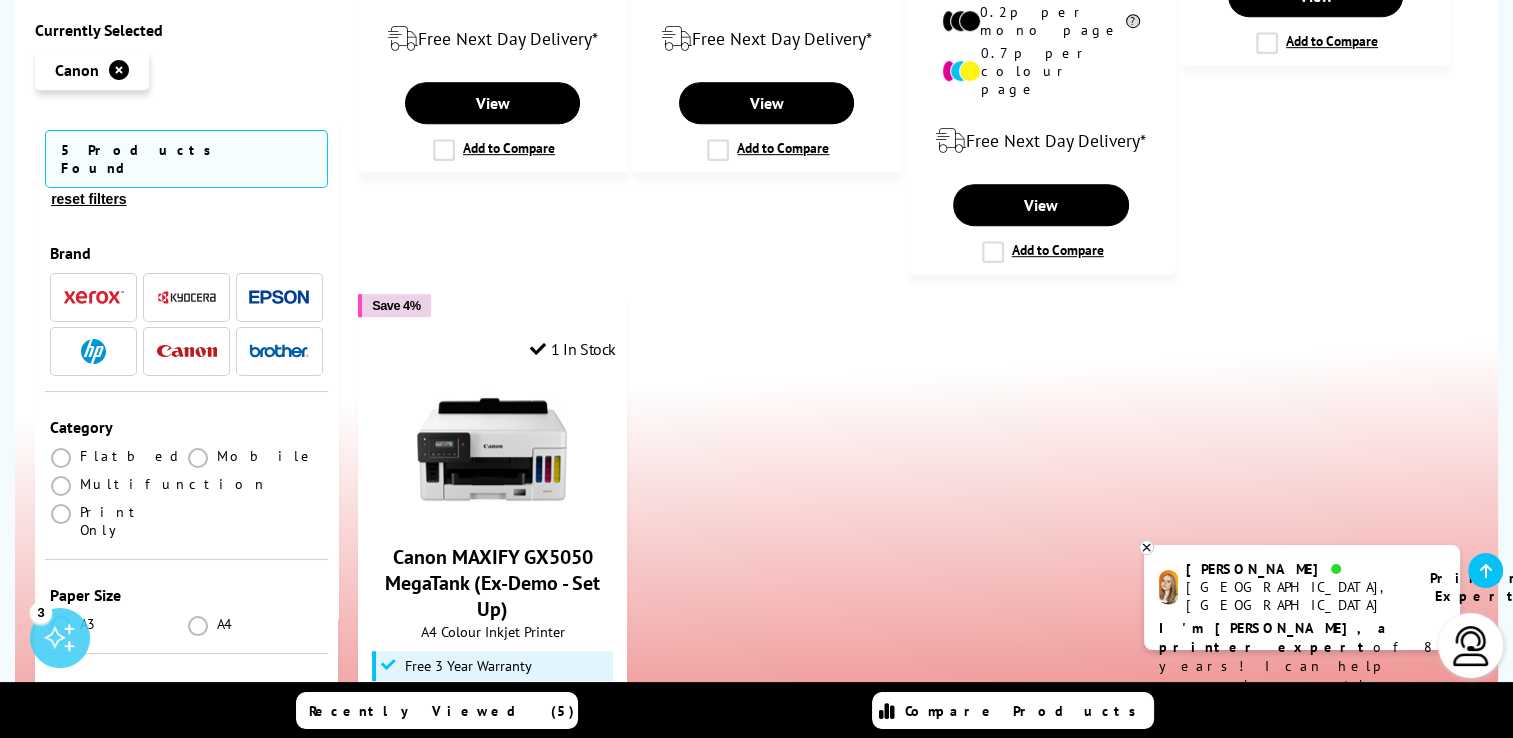 click at bounding box center [279, 351] 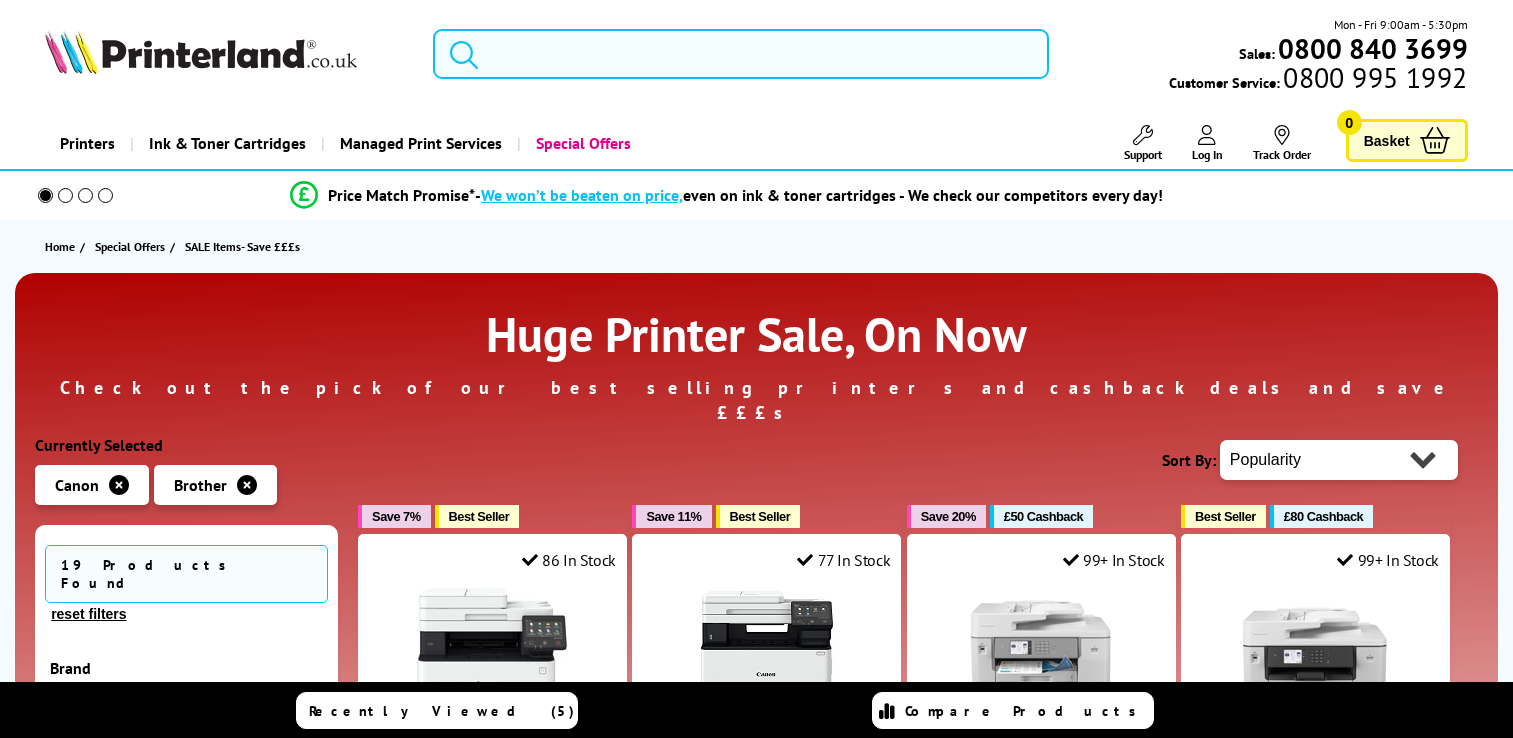 scroll, scrollTop: 0, scrollLeft: 0, axis: both 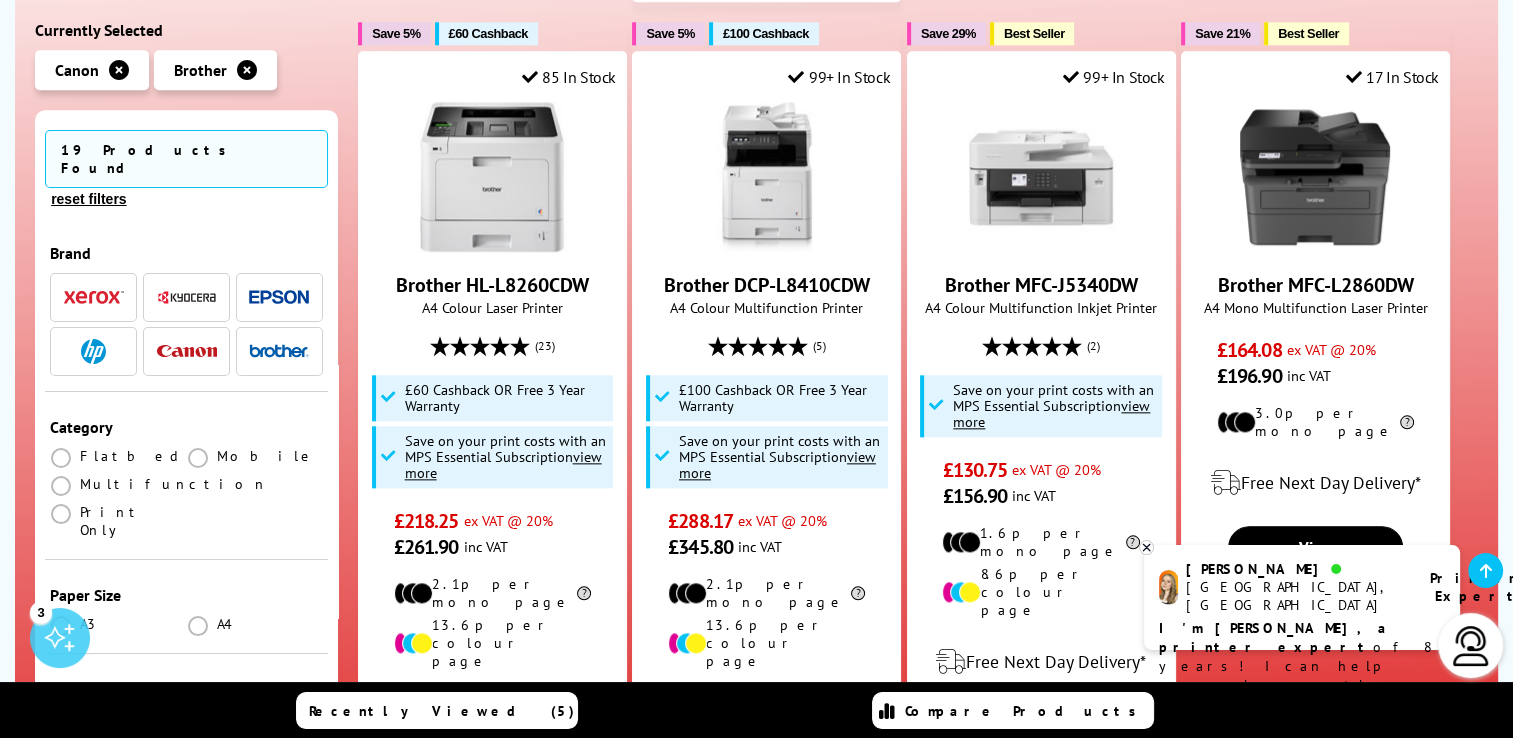 click at bounding box center (279, 297) 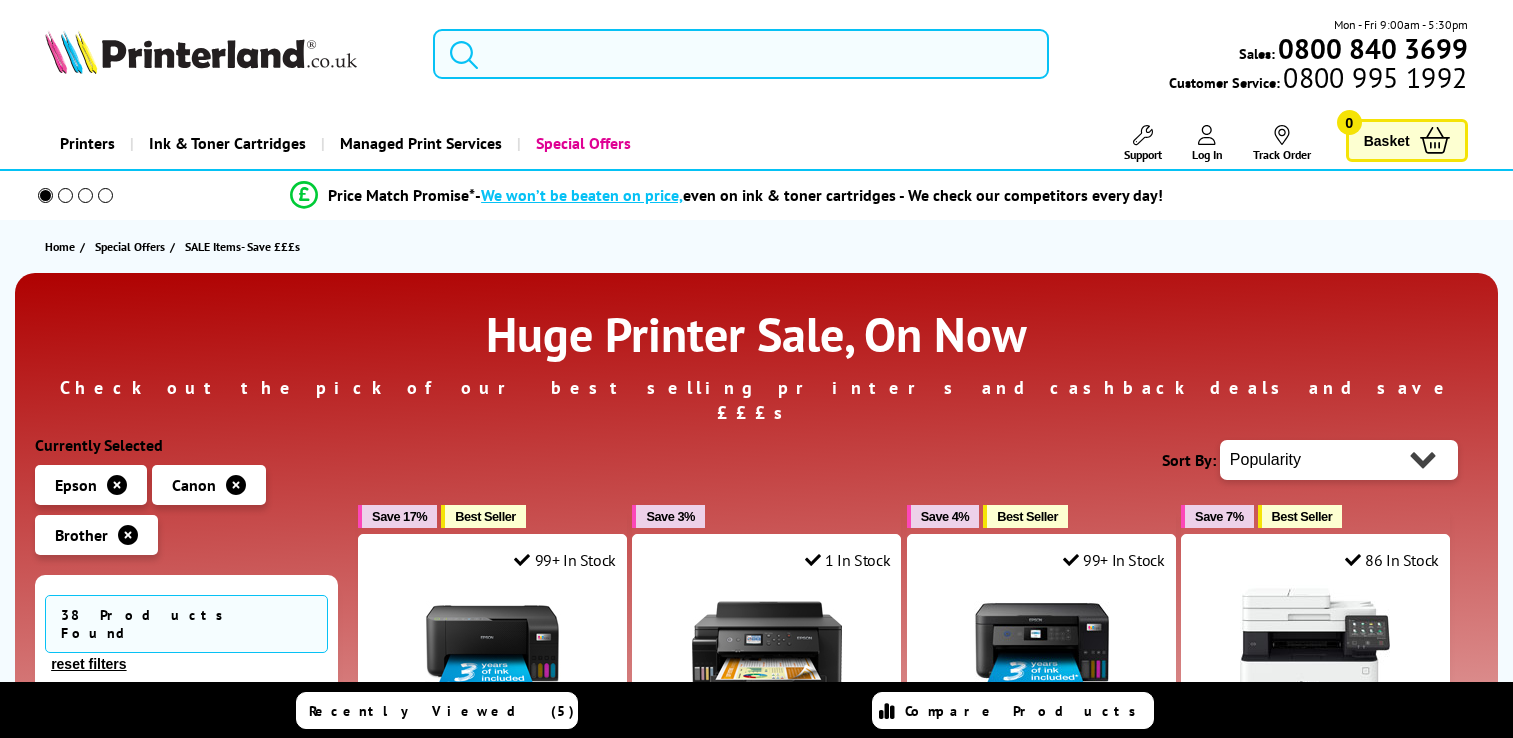 scroll, scrollTop: 0, scrollLeft: 0, axis: both 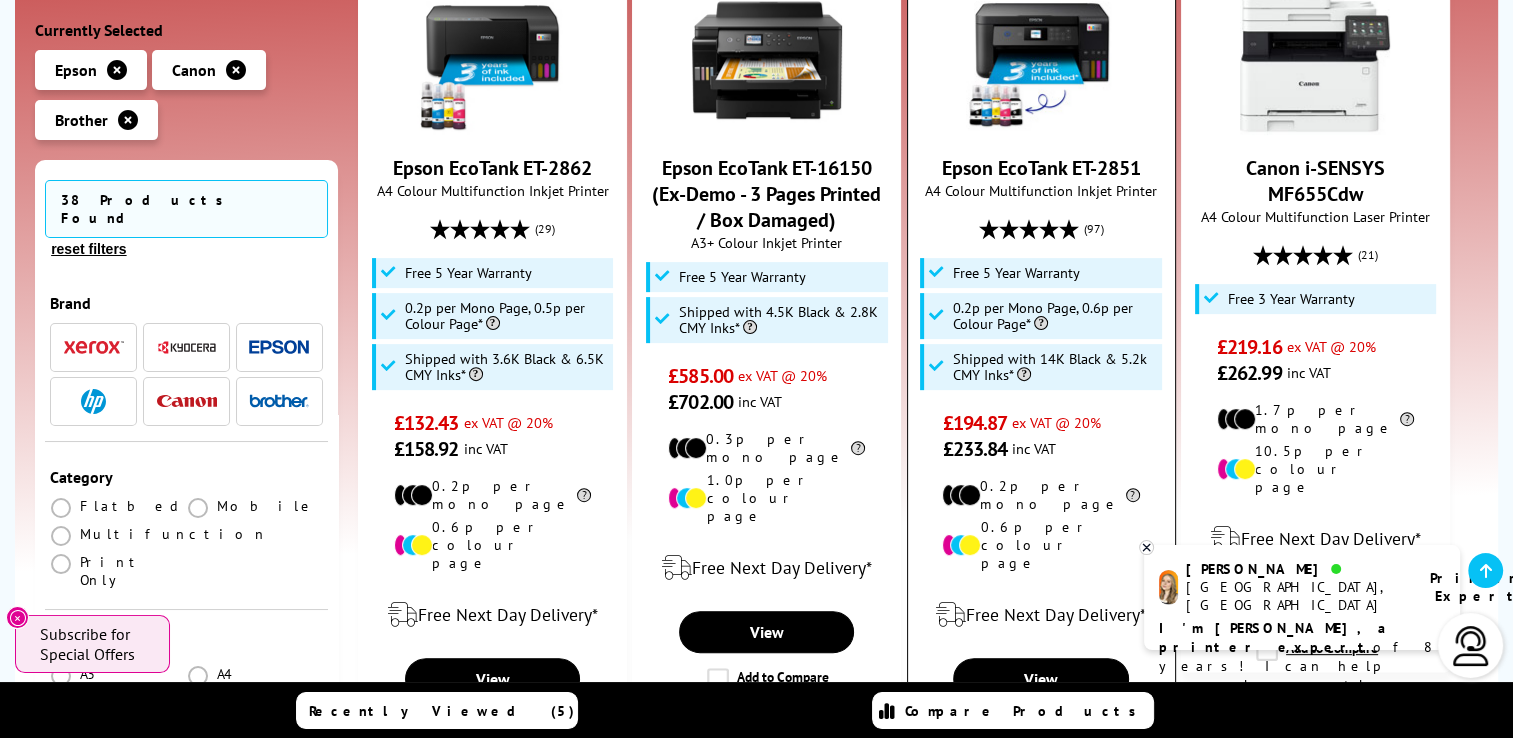 click on "Epson EcoTank ET-2851" at bounding box center [1041, 168] 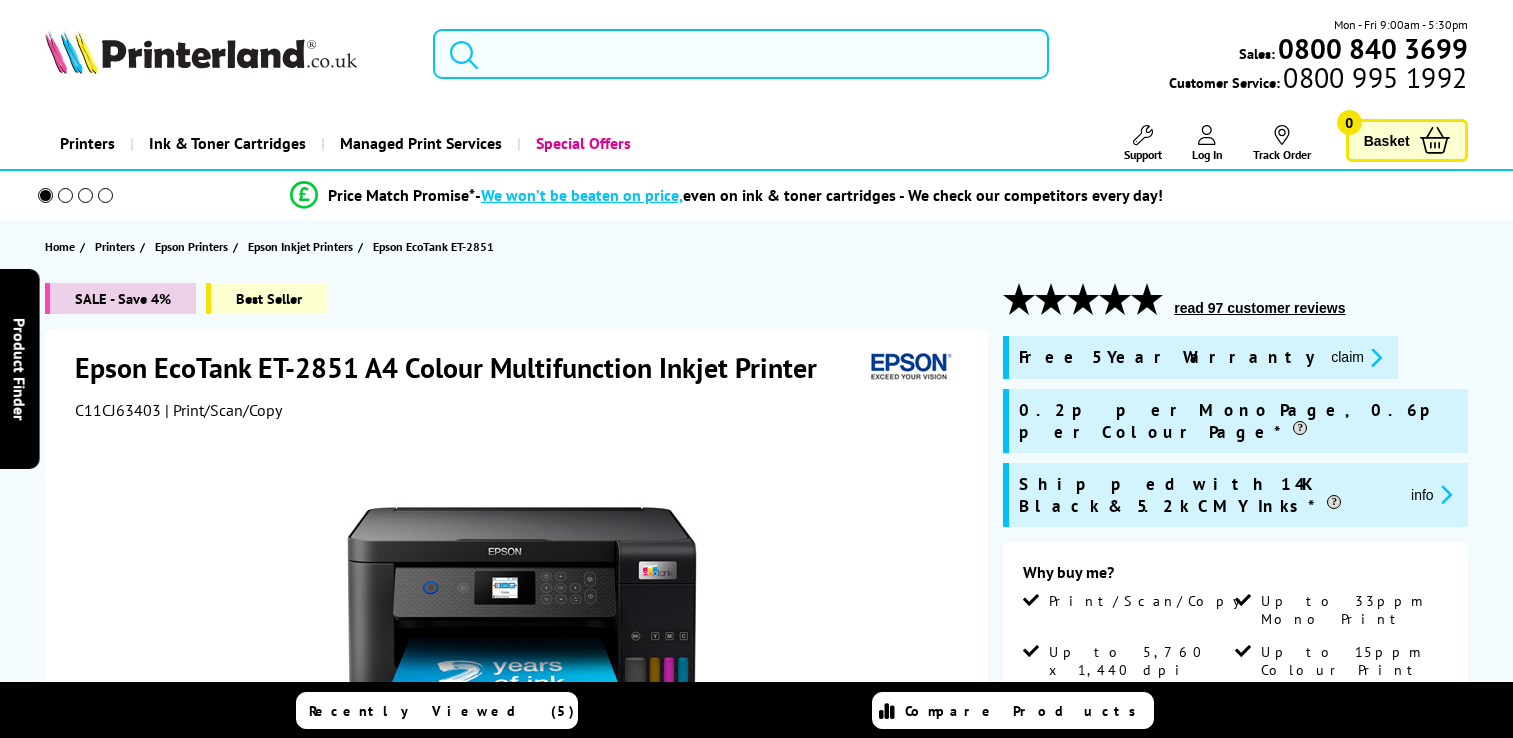 scroll, scrollTop: 0, scrollLeft: 0, axis: both 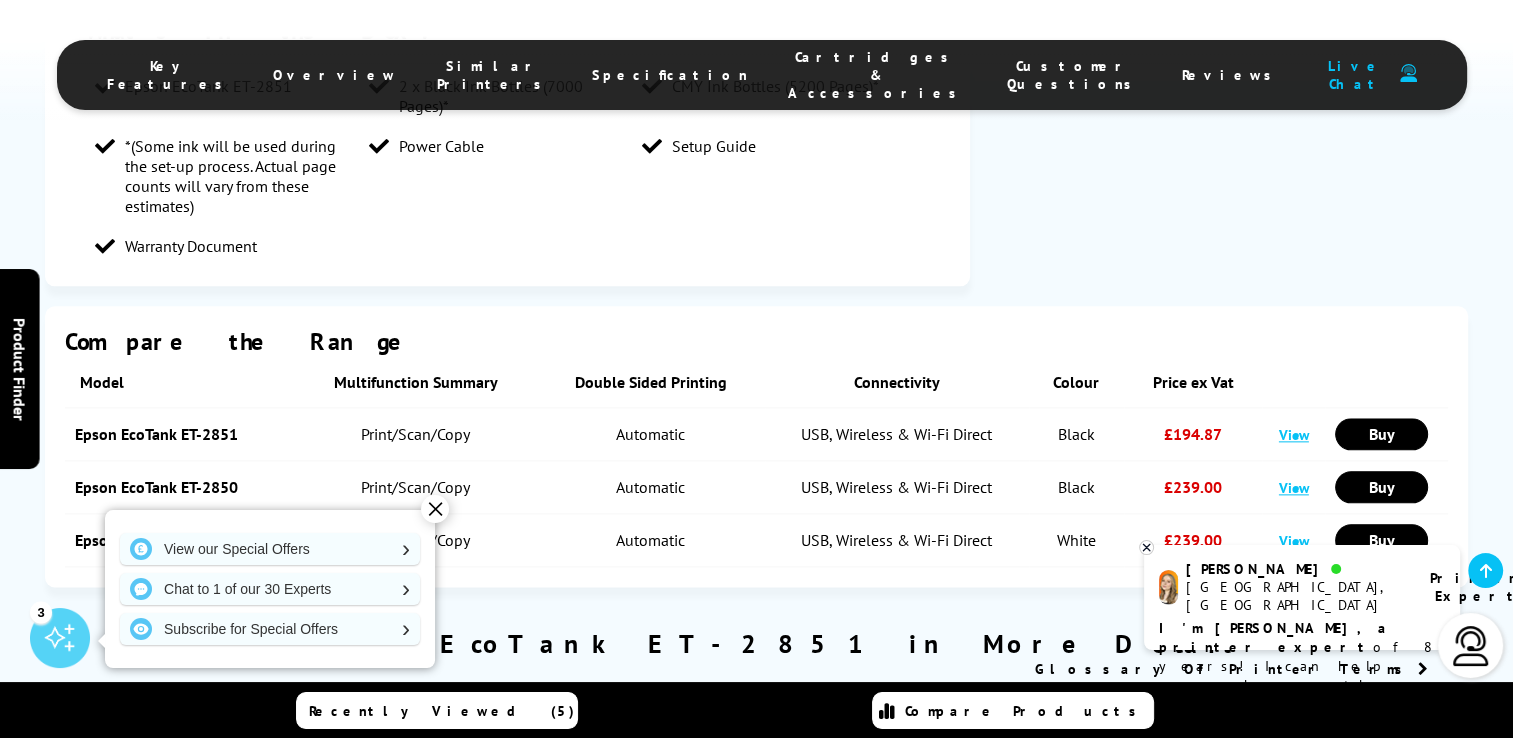 click on "Epson EcoTank ET-2851" at bounding box center [156, 434] 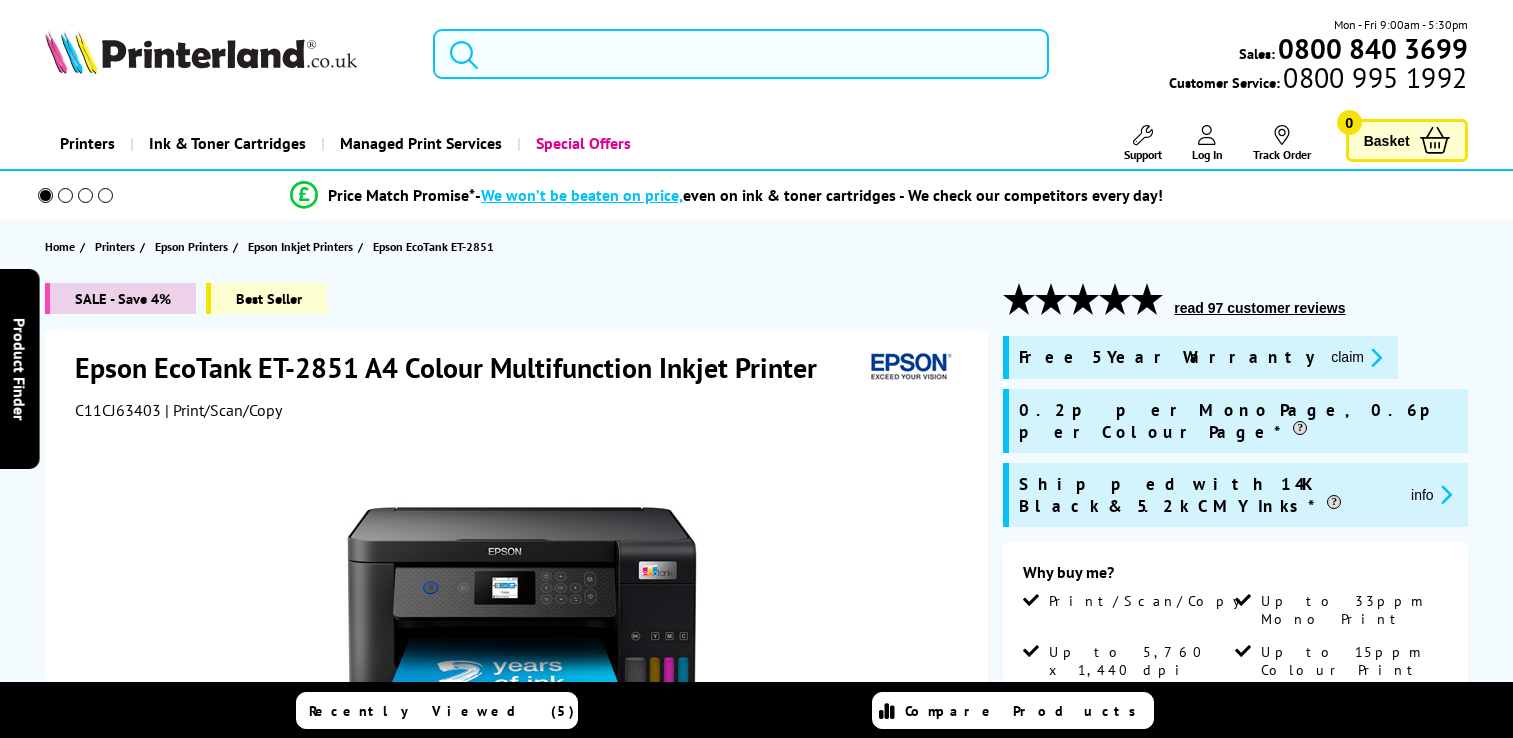 scroll, scrollTop: 0, scrollLeft: 0, axis: both 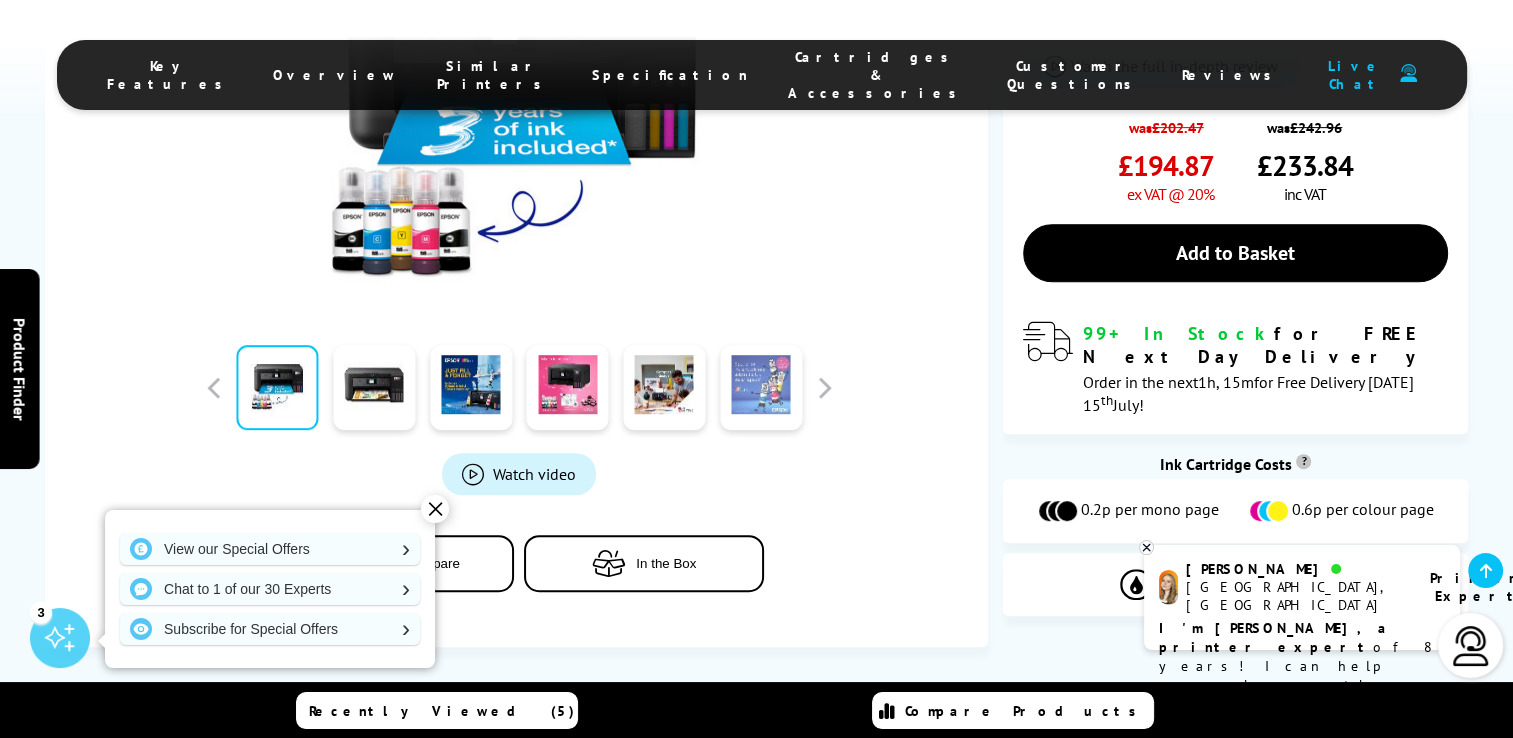 click at bounding box center (761, 387) 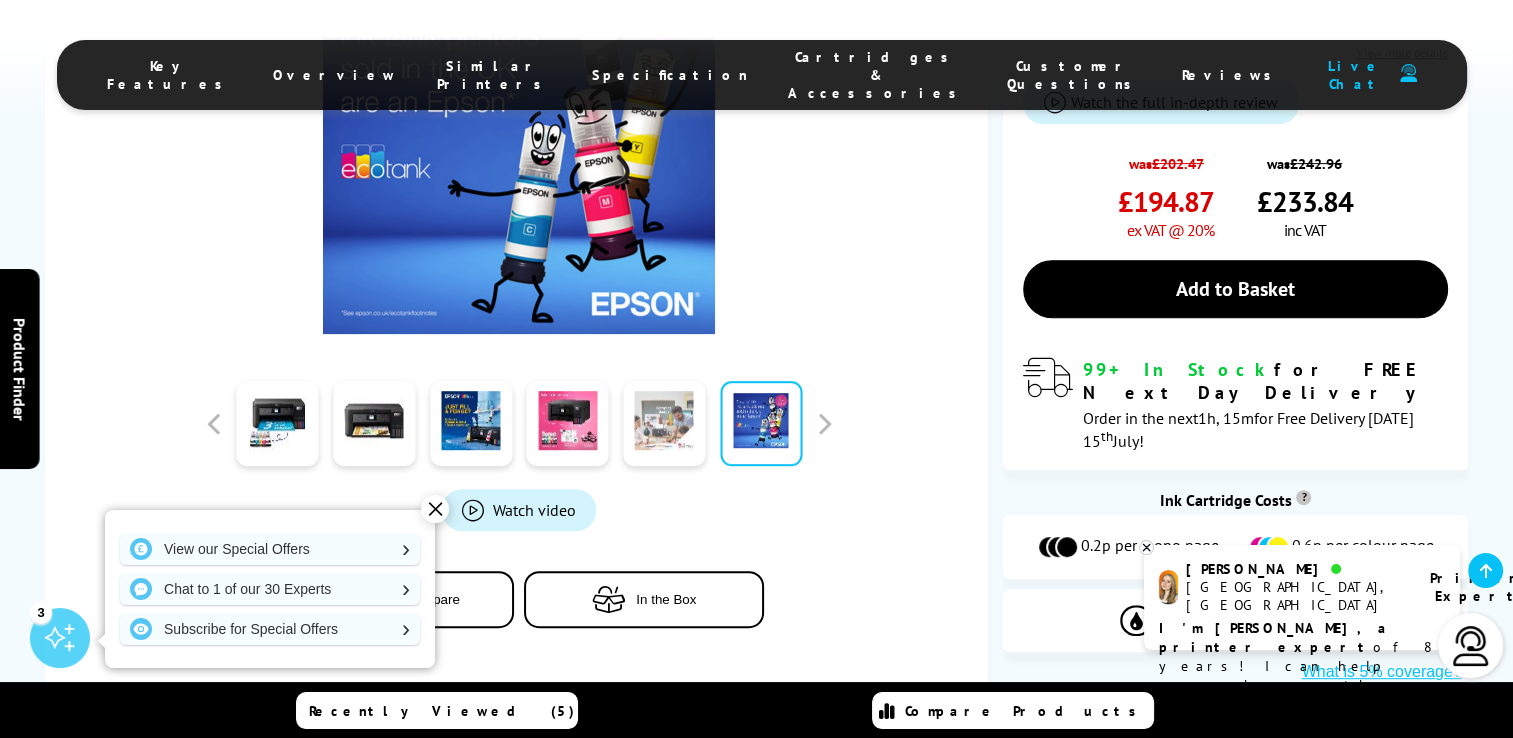scroll, scrollTop: 771, scrollLeft: 0, axis: vertical 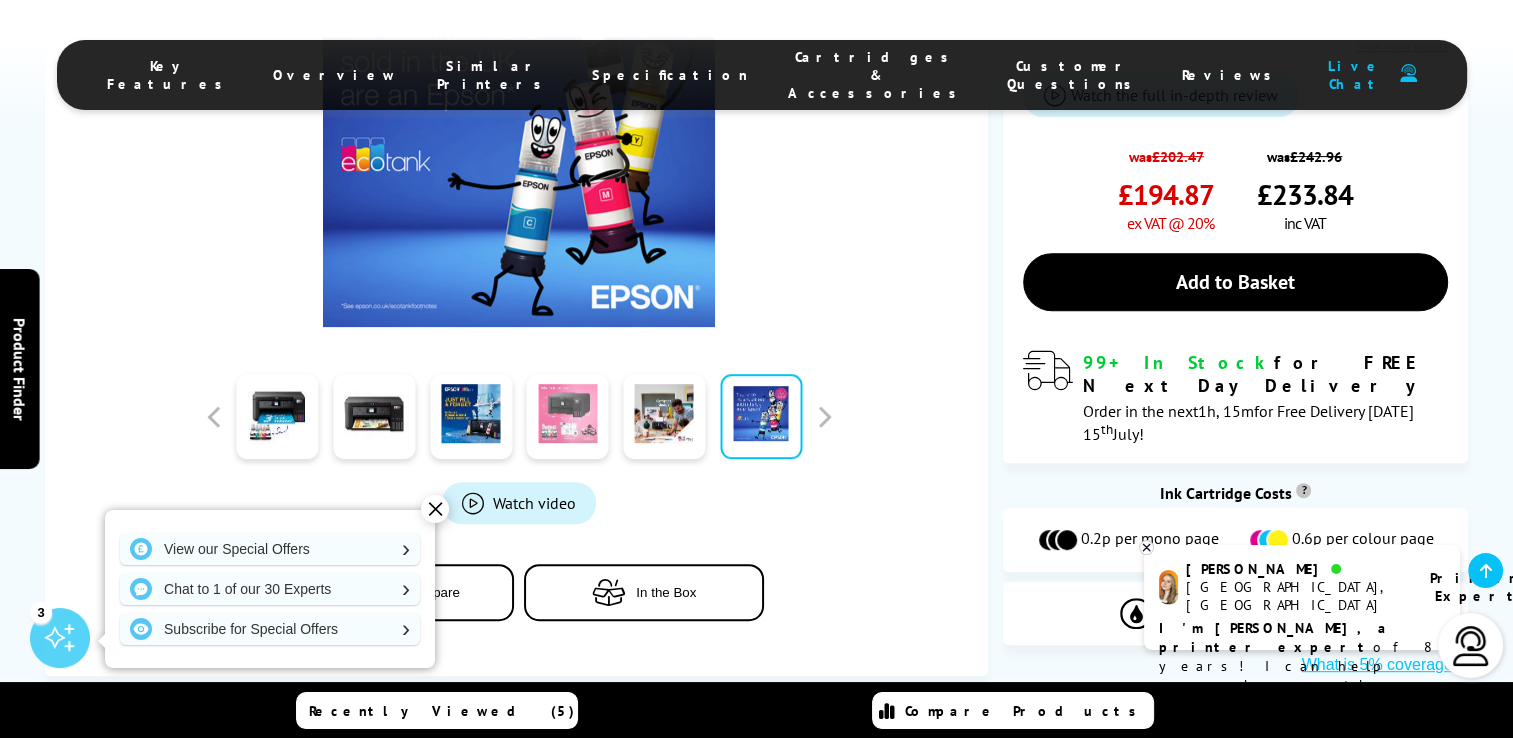 click at bounding box center (568, 416) 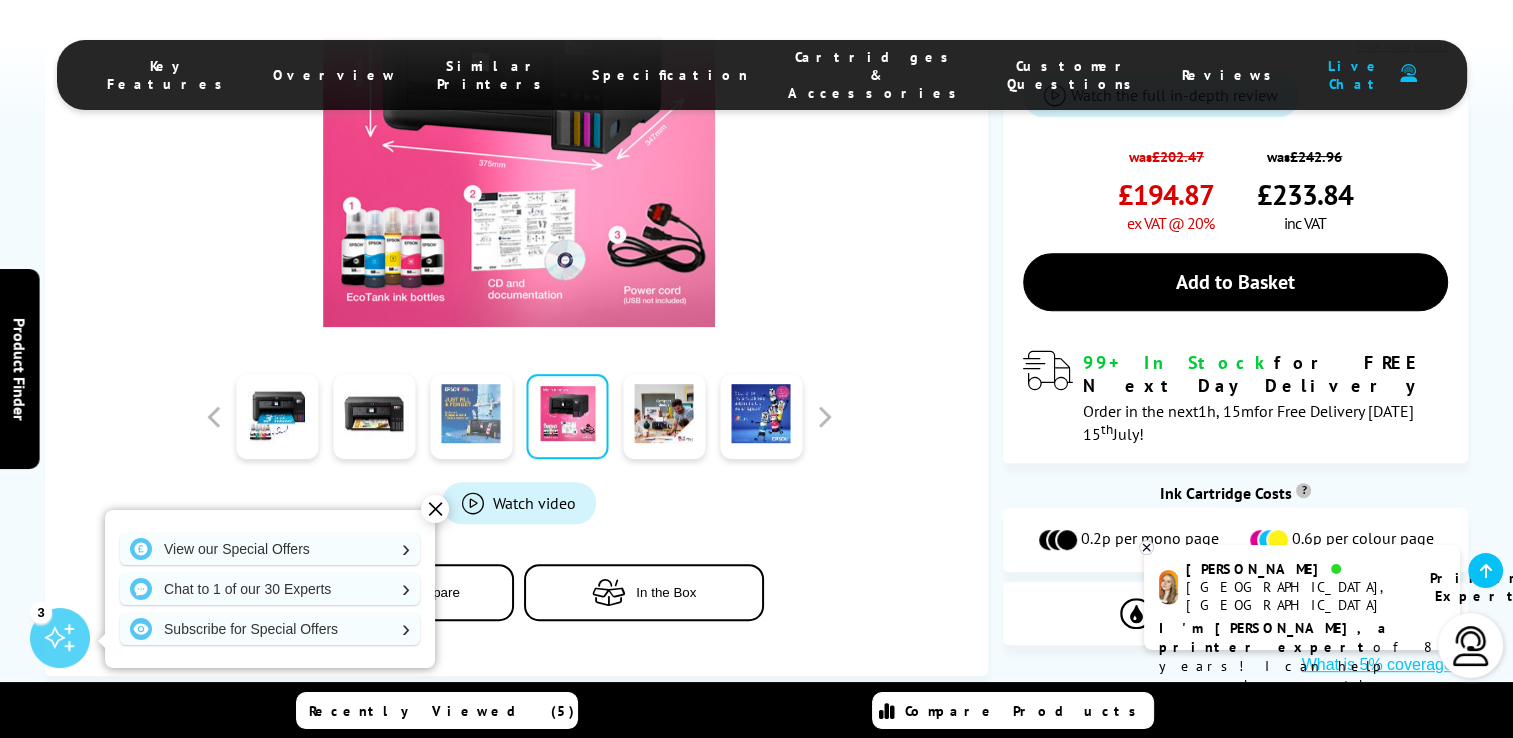 click at bounding box center [471, 416] 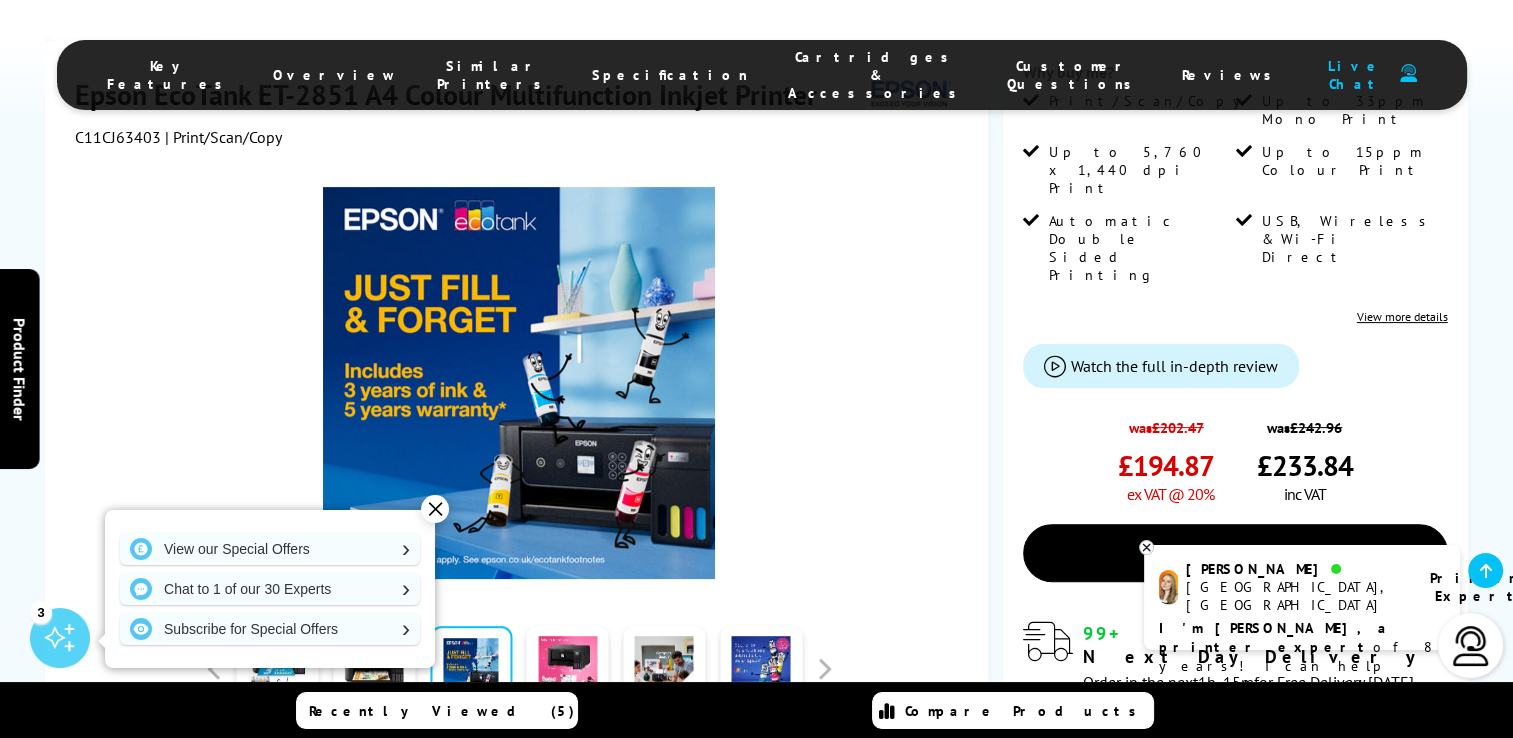 scroll, scrollTop: 471, scrollLeft: 0, axis: vertical 